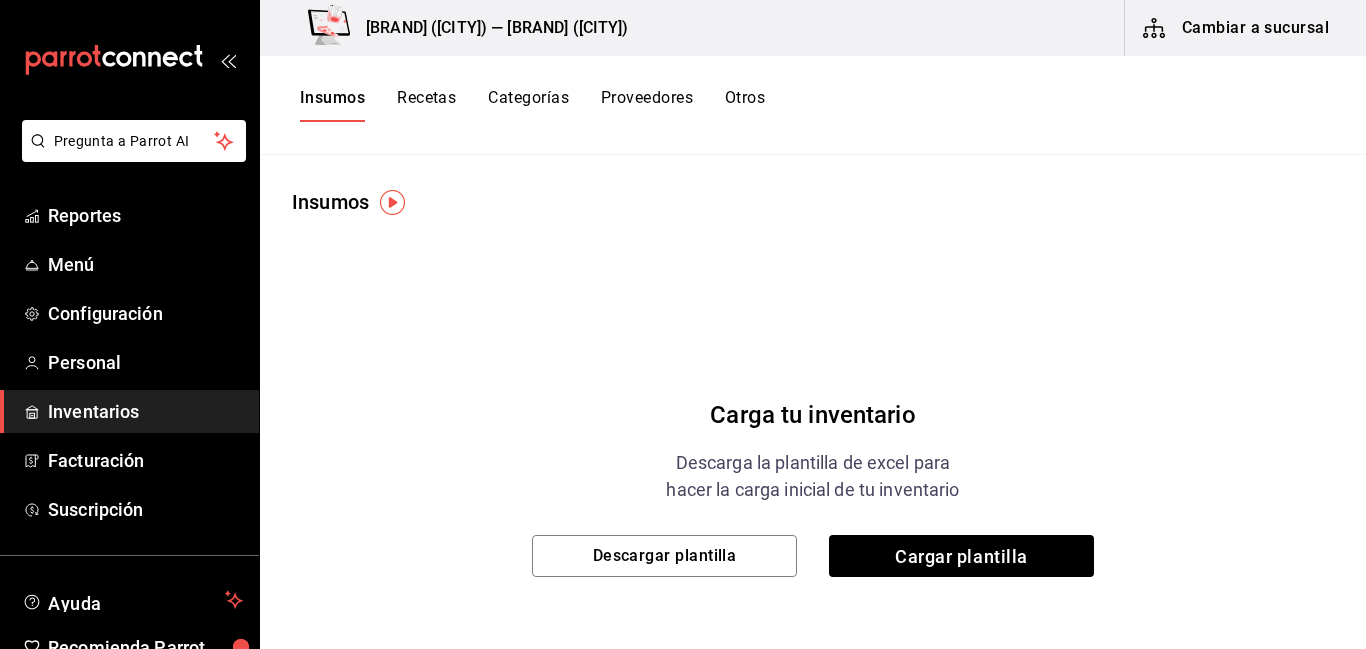 scroll, scrollTop: 0, scrollLeft: 0, axis: both 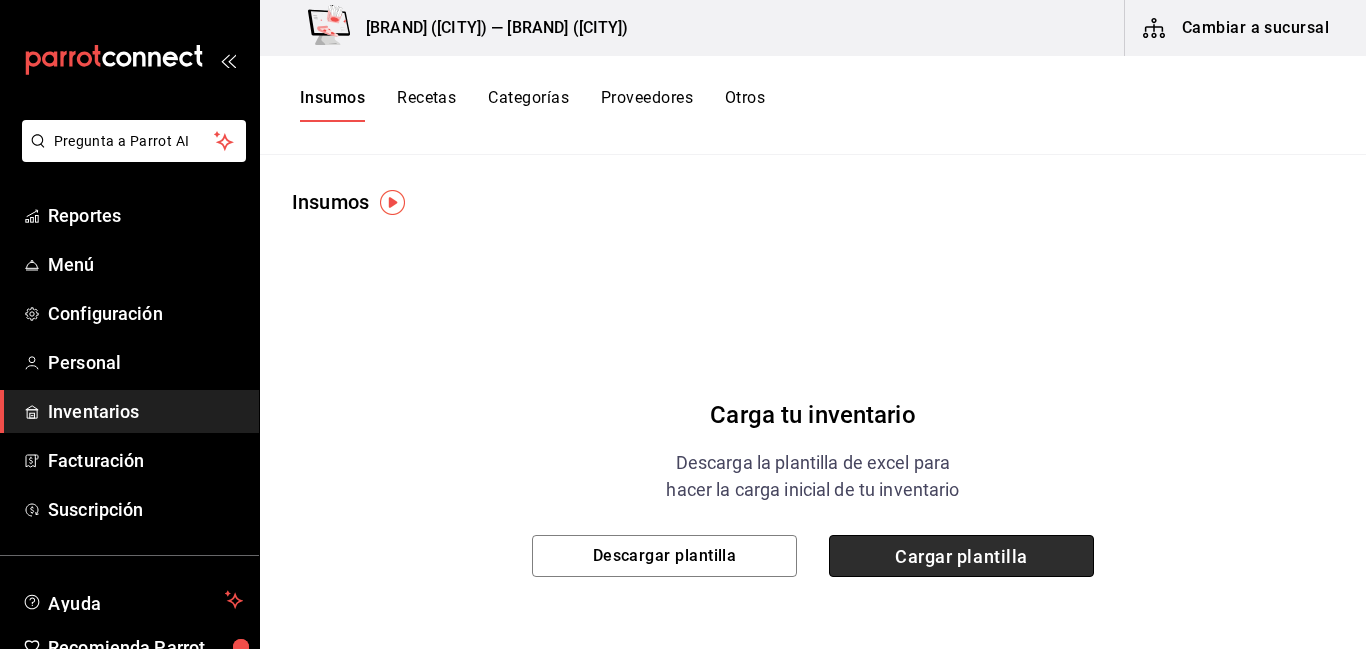 click on "Cargar plantilla" at bounding box center (961, 556) 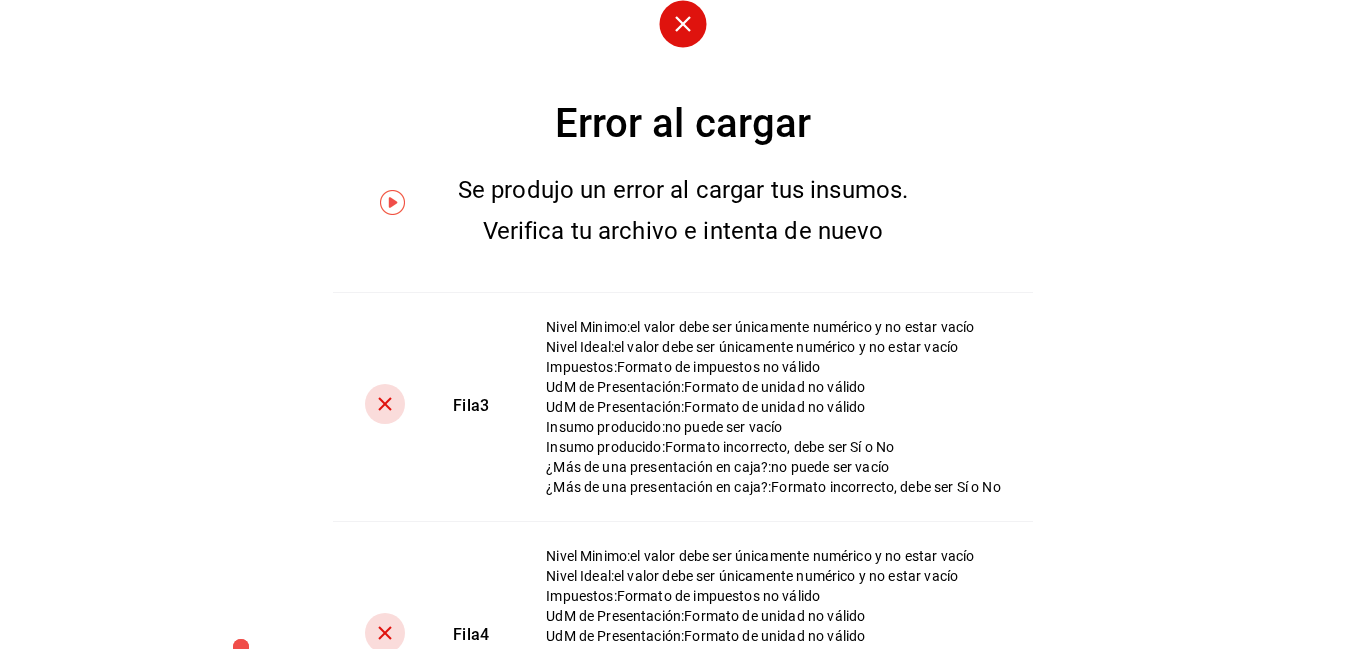 click on "Se produjo un error al cargar tus insumos.
Verifica tu archivo e intenta de nuevo" at bounding box center [683, 211] 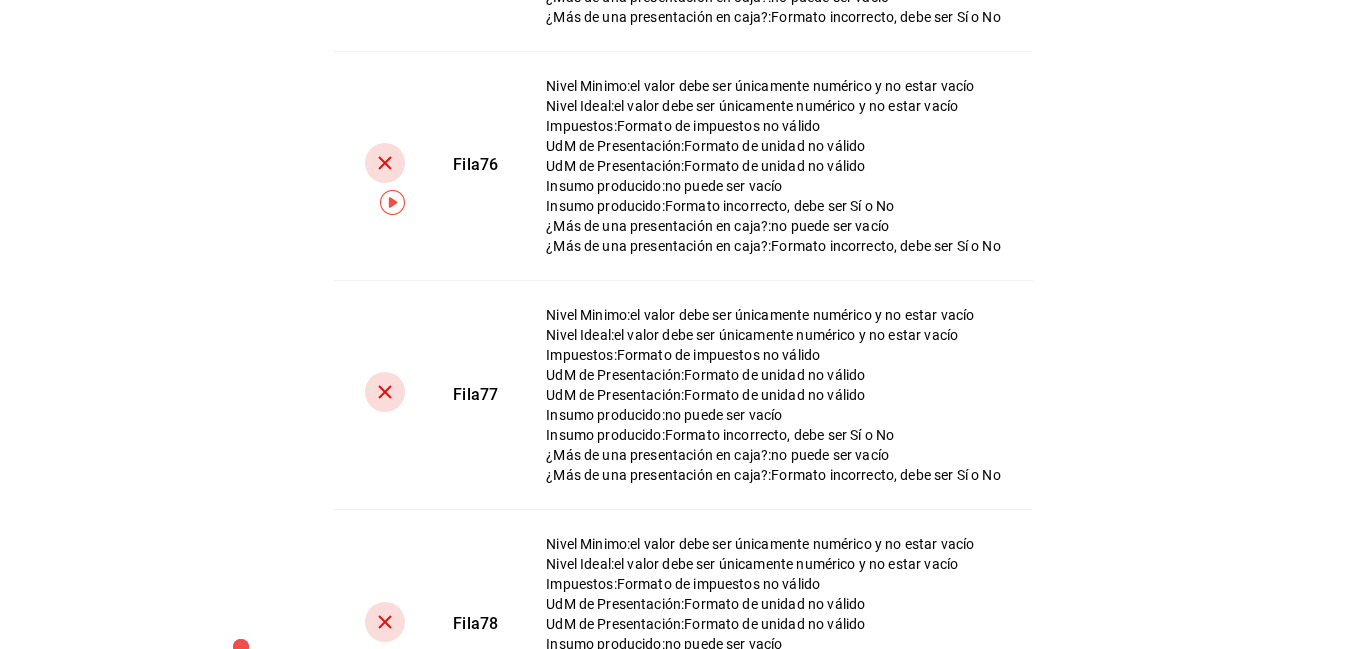 scroll, scrollTop: 17936, scrollLeft: 0, axis: vertical 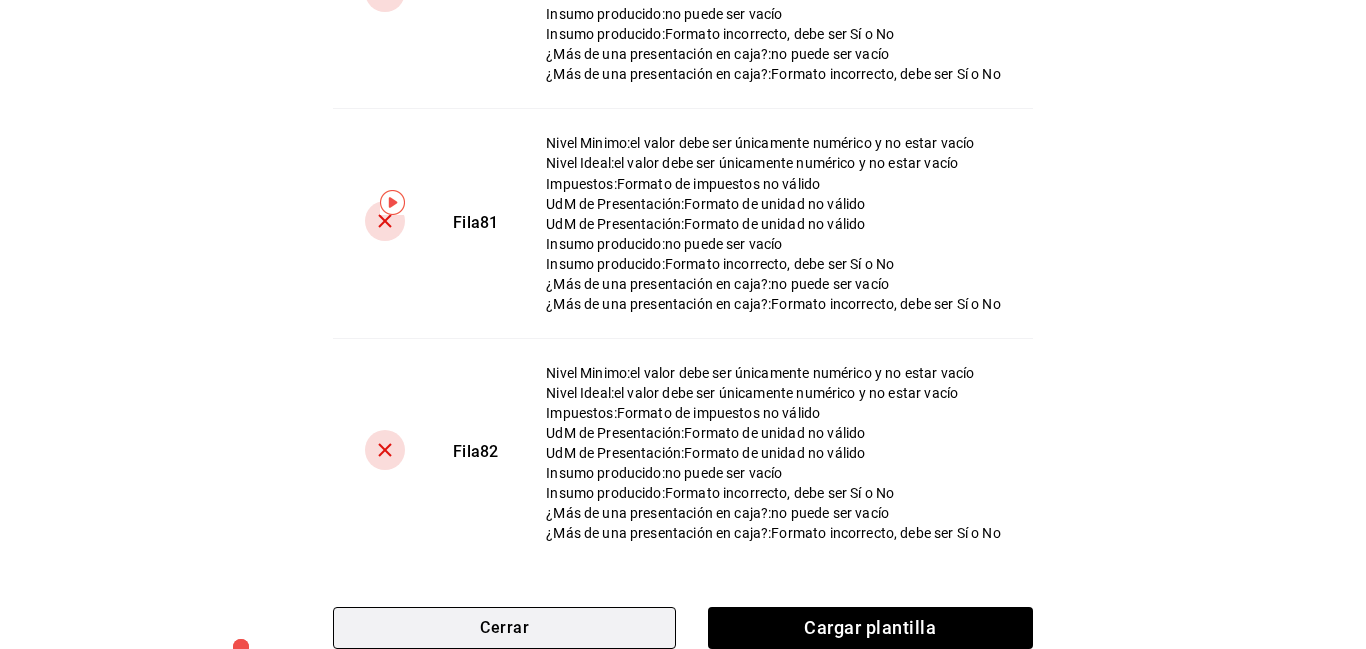 click on "Cerrar" at bounding box center [504, 628] 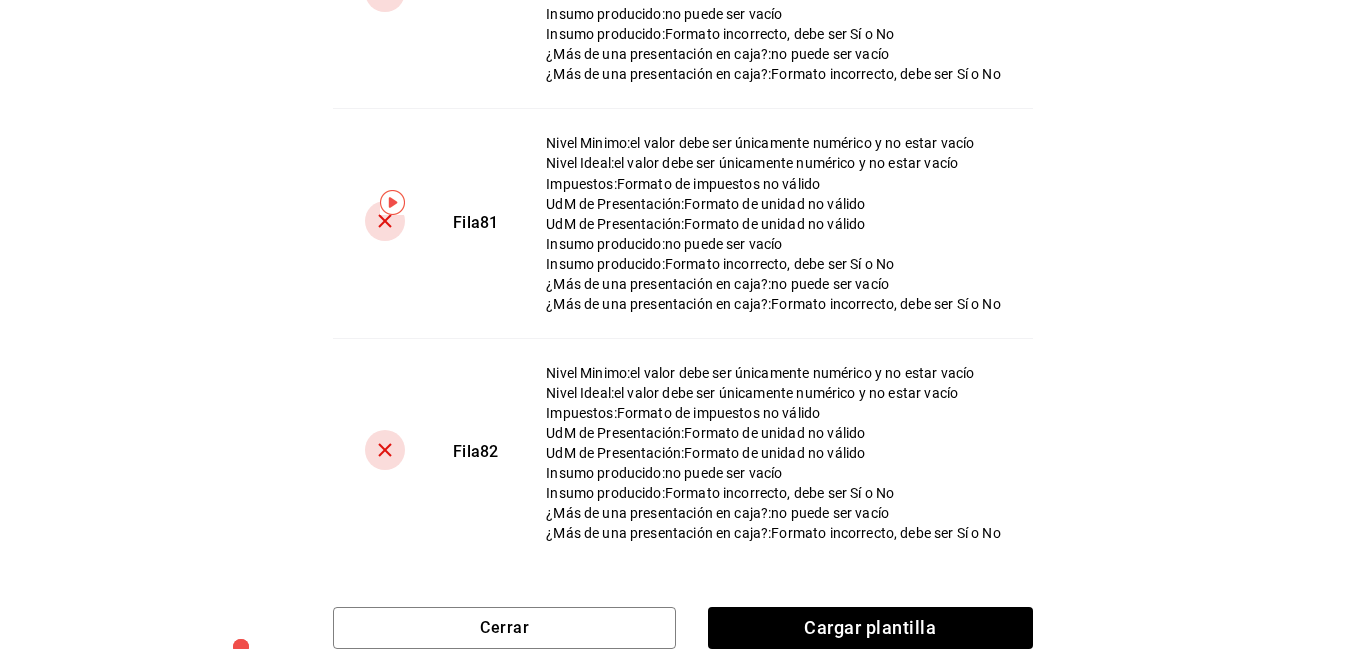 scroll, scrollTop: 0, scrollLeft: 0, axis: both 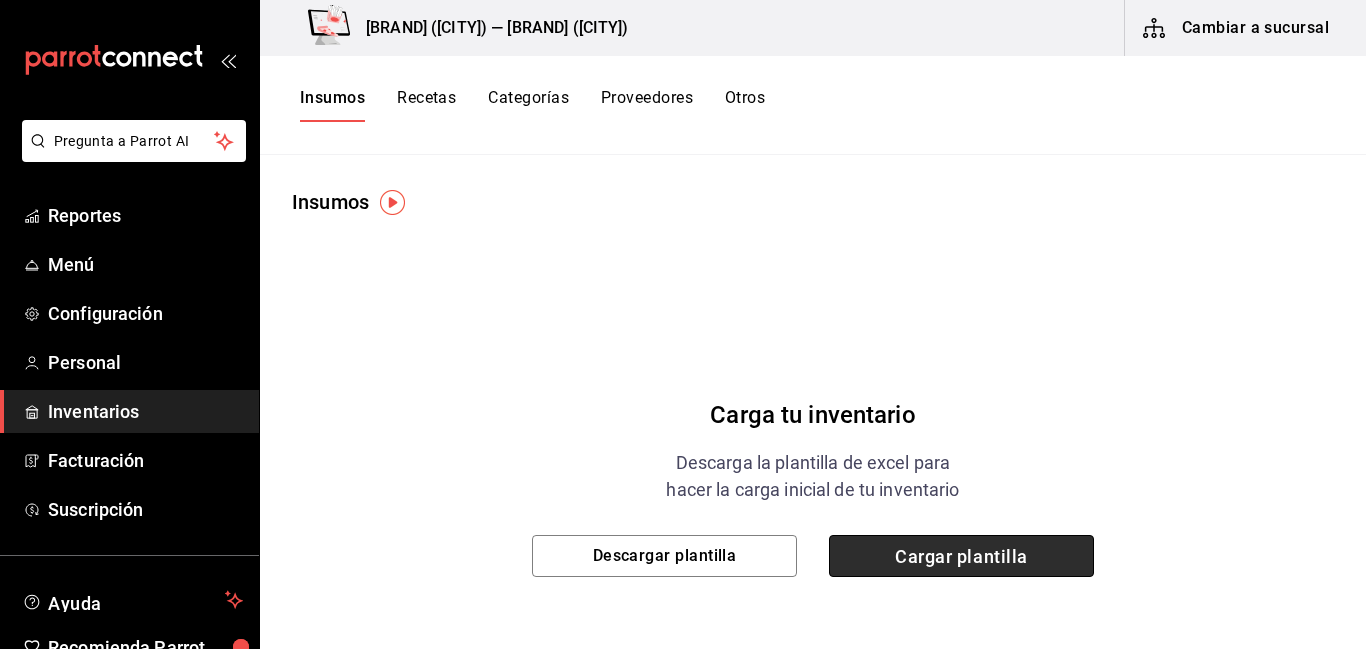 click on "Cargar plantilla" at bounding box center [961, 556] 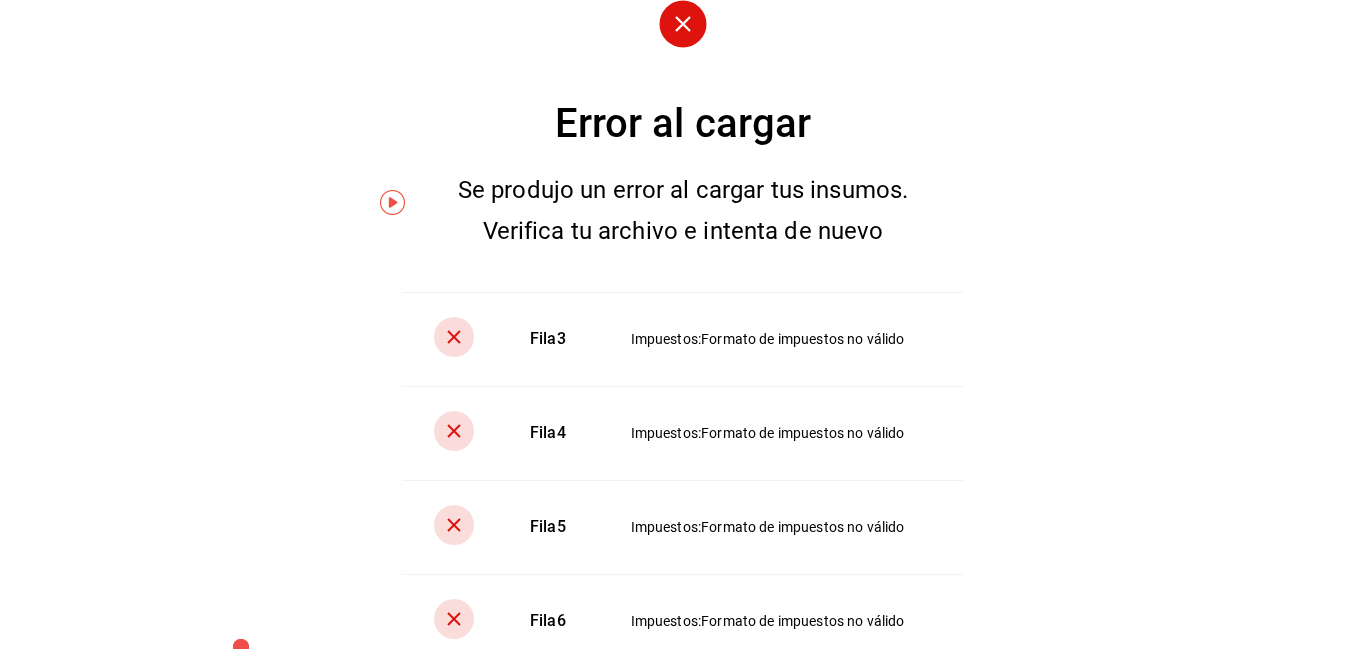 click at bounding box center [392, 202] 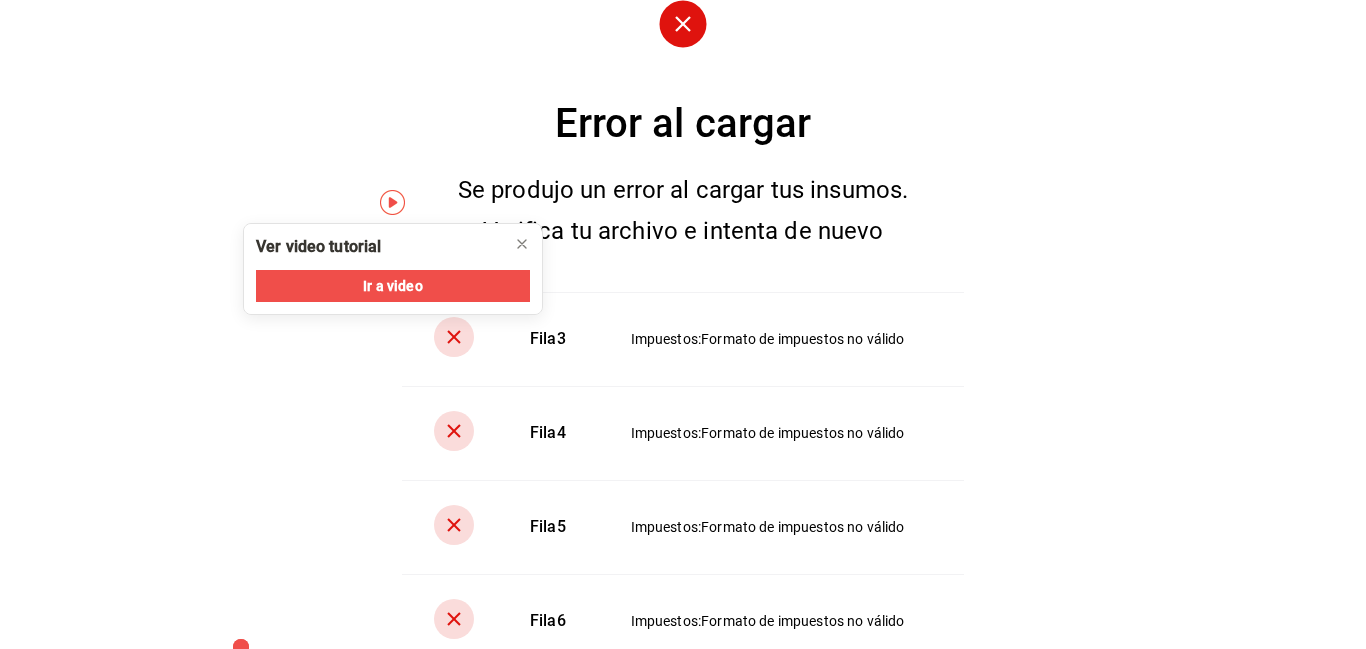 click on "Ir a video" at bounding box center [392, 286] 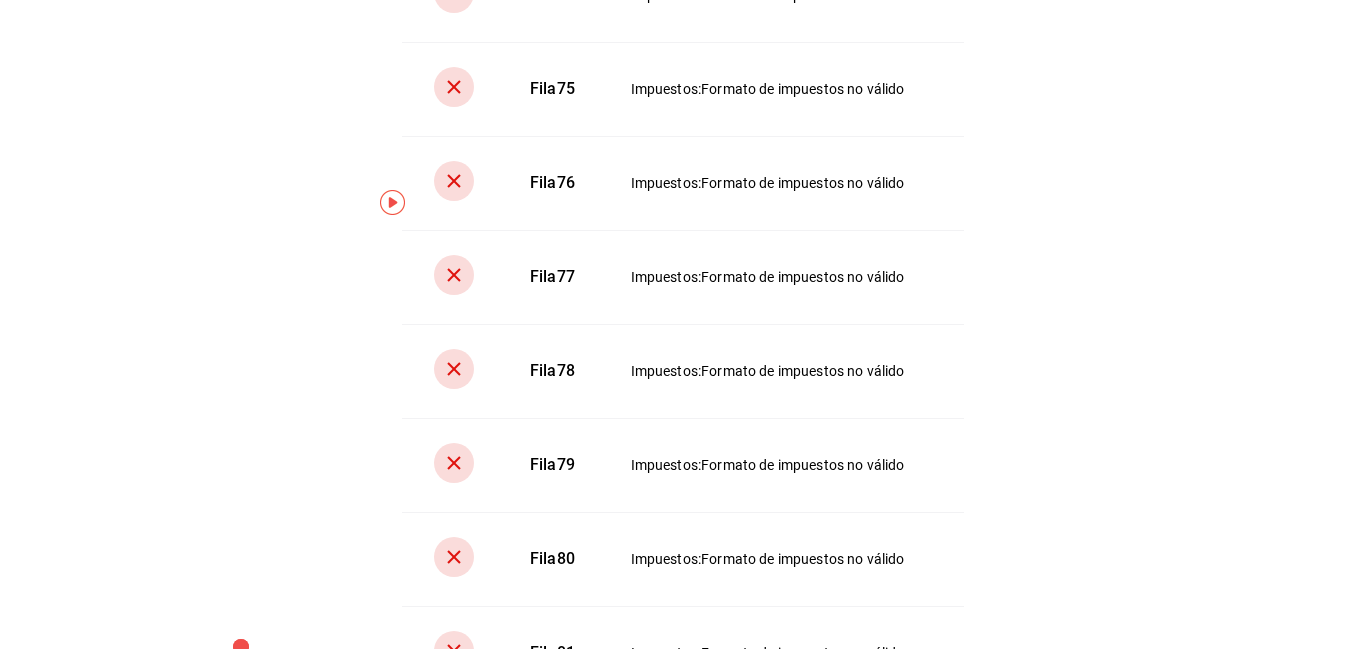 scroll, scrollTop: 7326, scrollLeft: 0, axis: vertical 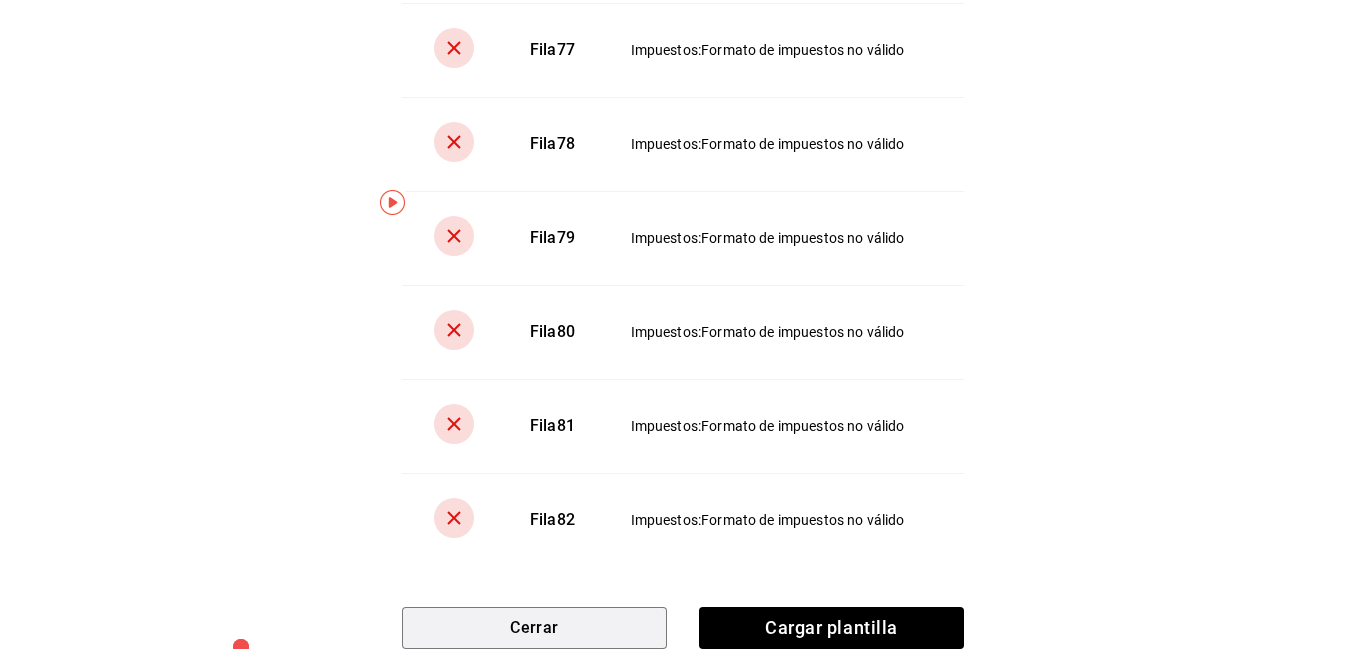 click on "Cerrar" at bounding box center (534, 628) 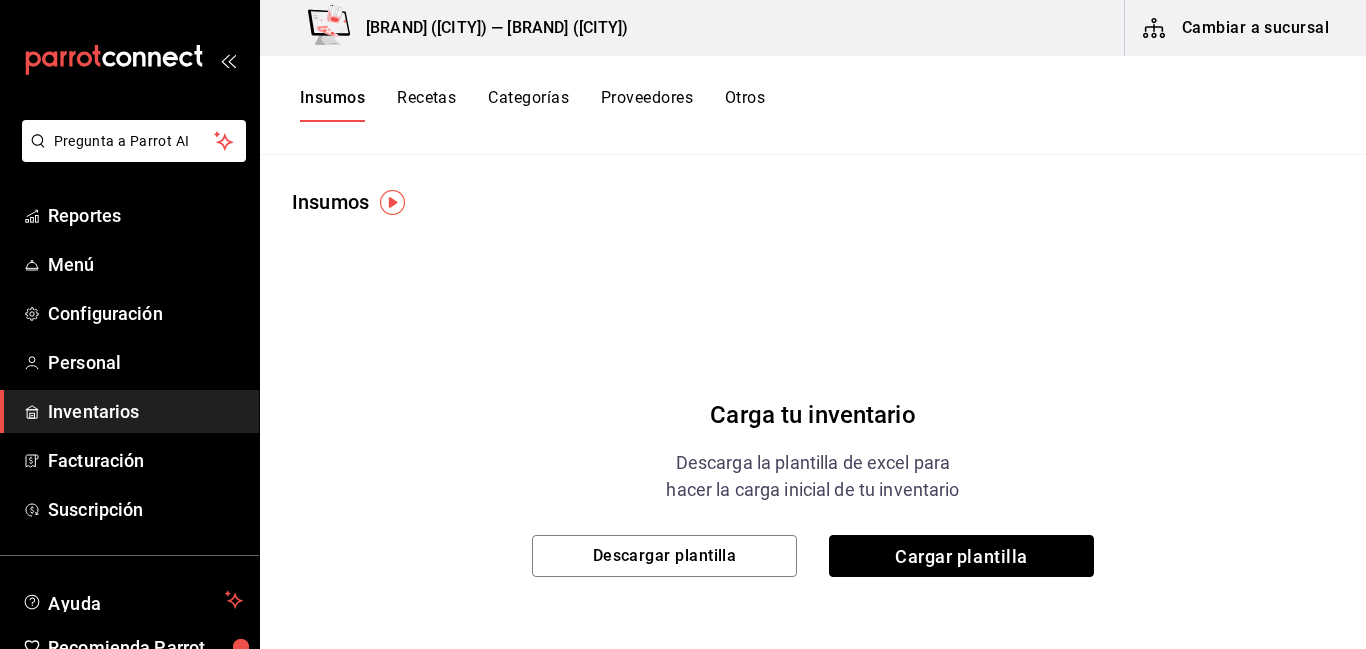 scroll, scrollTop: 0, scrollLeft: 0, axis: both 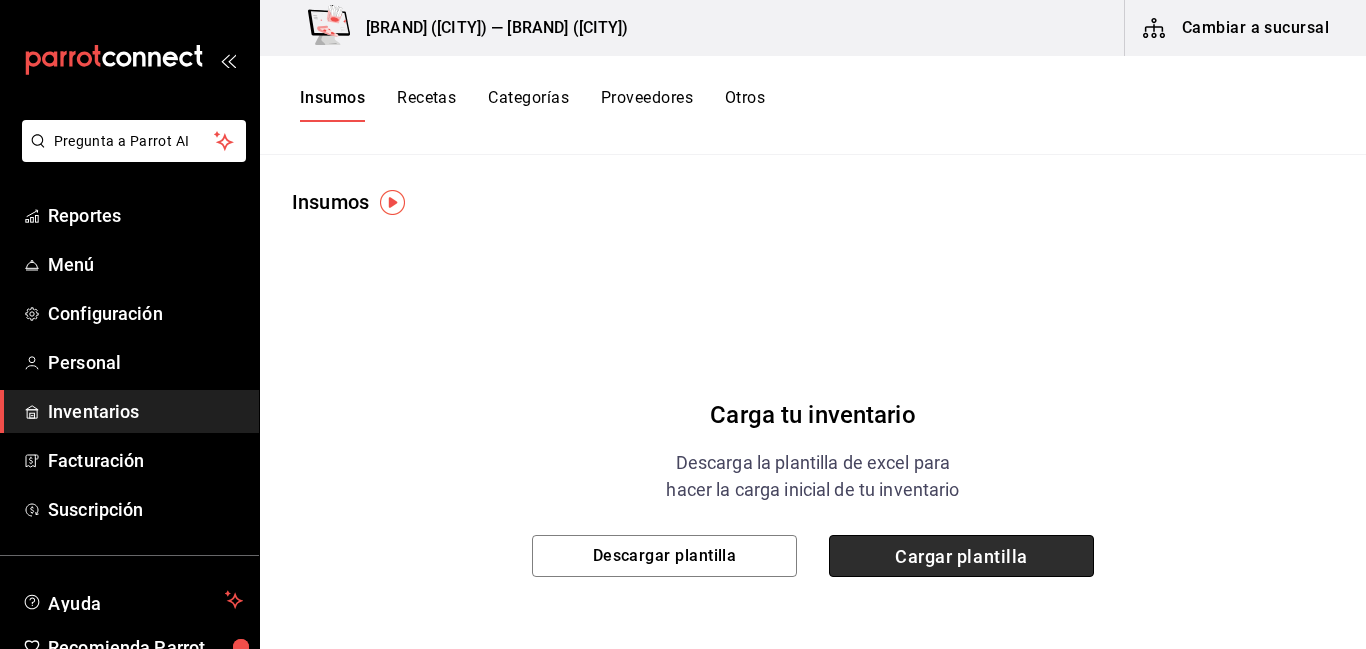 click on "Cargar plantilla" at bounding box center [961, 556] 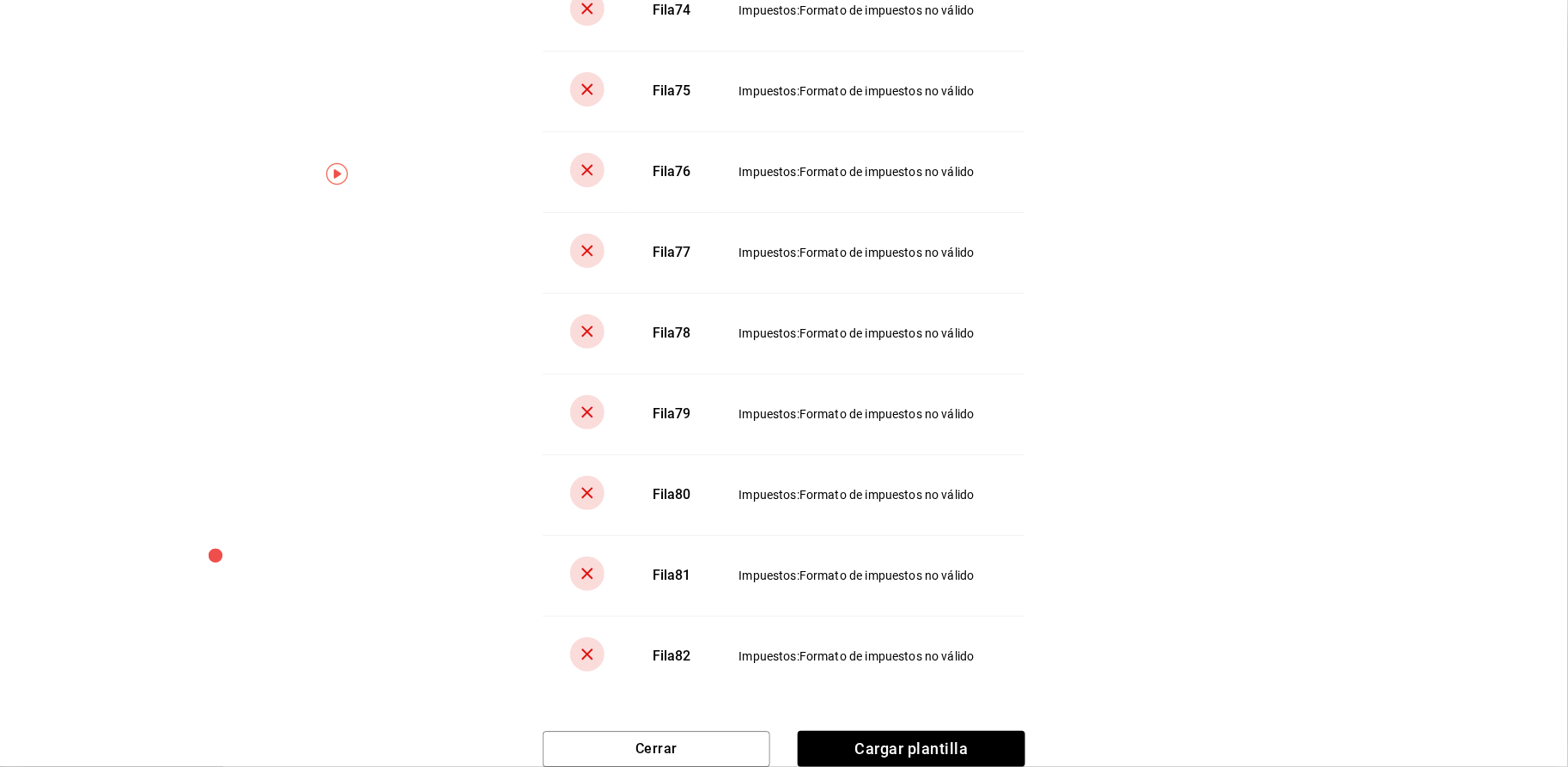 scroll, scrollTop: 6058, scrollLeft: 0, axis: vertical 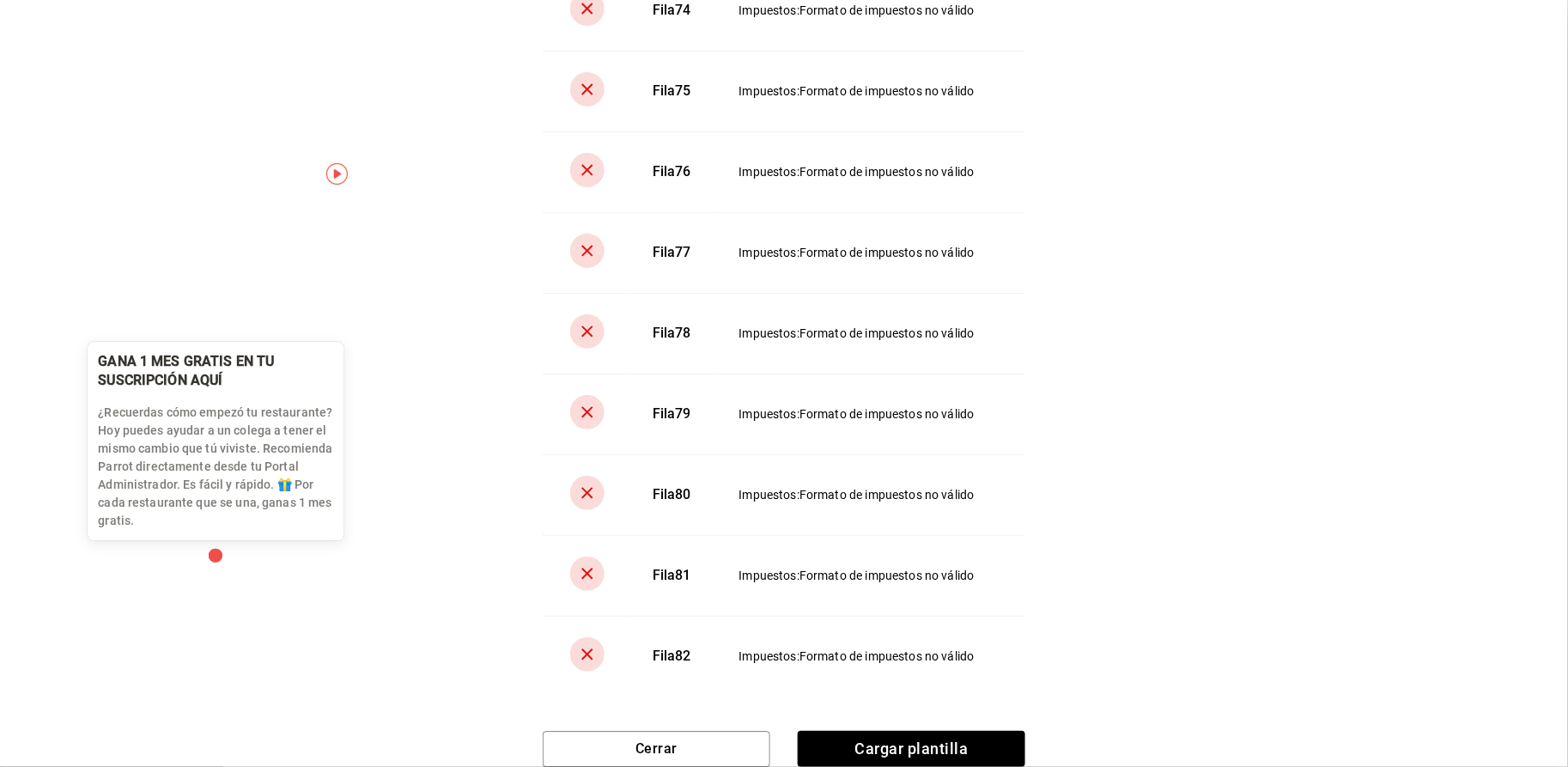 click at bounding box center [215, 556] 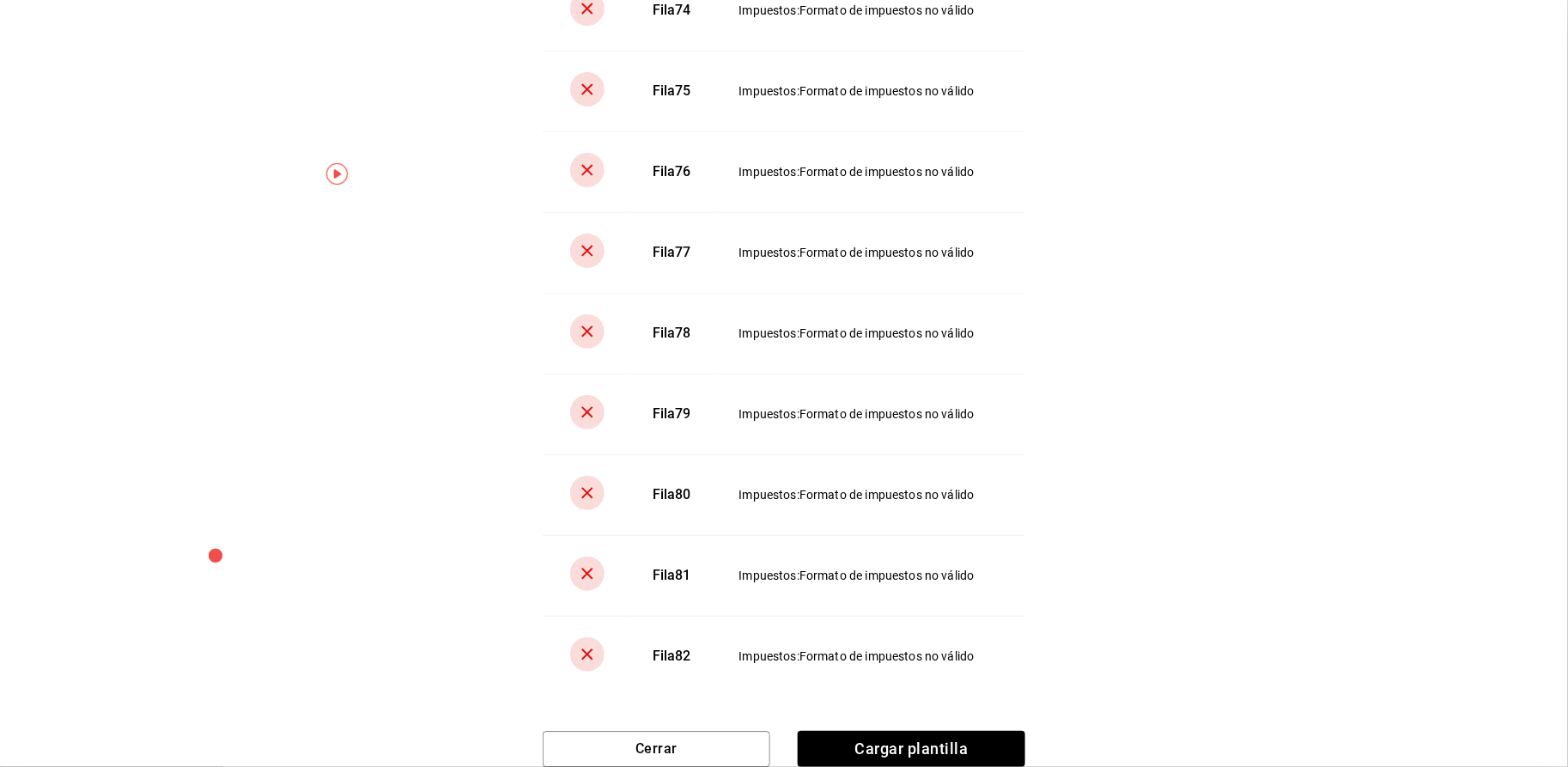 click at bounding box center [337, 173] 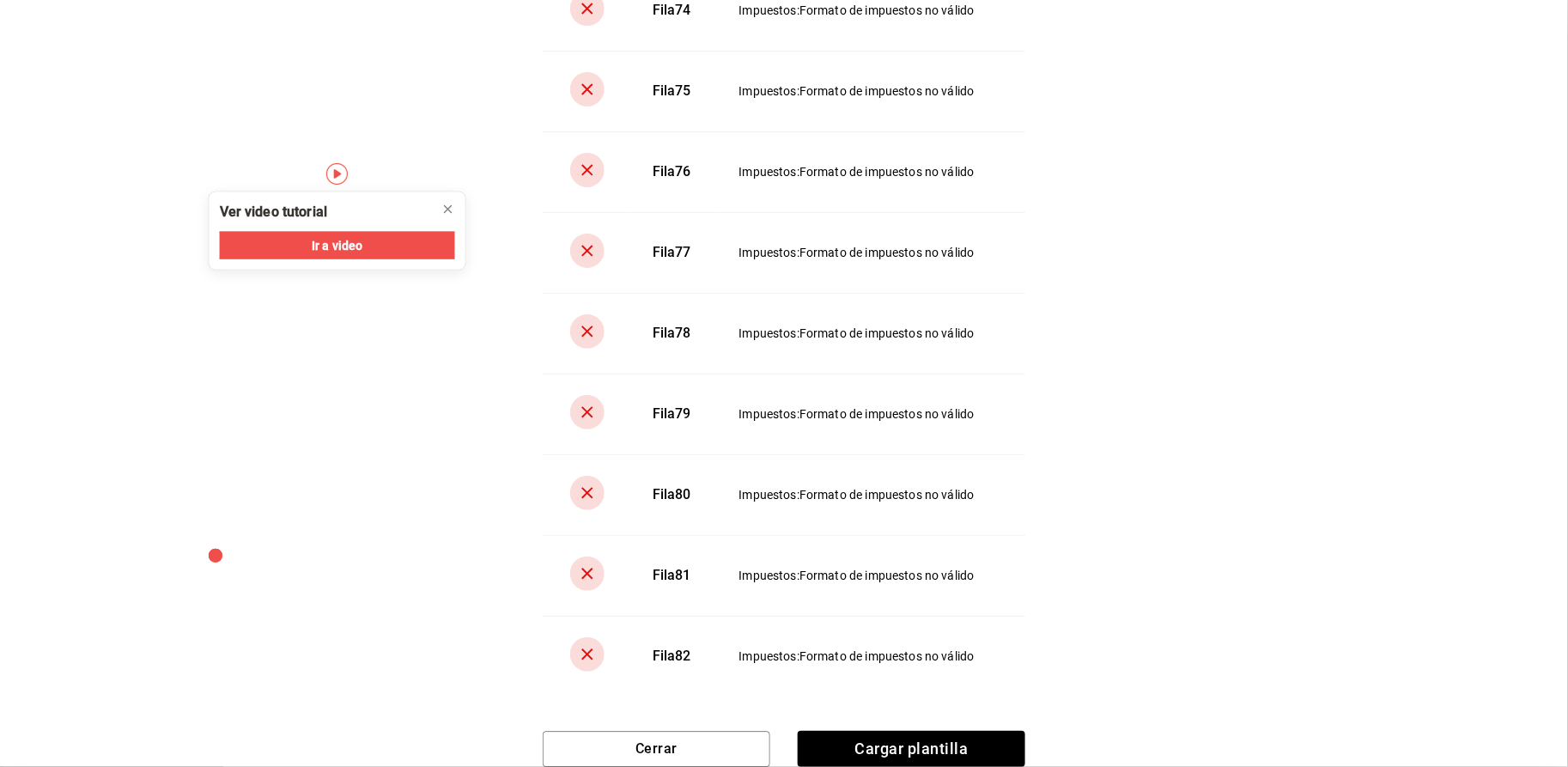click on "Error al cargar Se produjo un error al cargar tus insumos.
Verifica tu archivo e intenta de nuevo Fila  3 Impuestos :  Formato de impuestos no válido Fila  4 Impuestos :  Formato de impuestos no válido Fila  5 Impuestos :  Formato de impuestos no válido Fila  6 Impuestos :  Formato de impuestos no válido Fila  7 Impuestos :  Formato de impuestos no válido Fila  8 Impuestos :  Formato de impuestos no válido Fila  9 Impuestos :  Formato de impuestos no válido Fila  10 Impuestos :  Formato de impuestos no válido Fila  11 Impuestos :  Formato de impuestos no válido Fila  12 Impuestos :  Formato de impuestos no válido Fila  13 Impuestos :  Formato de impuestos no válido Fila  14 Impuestos :  Formato de impuestos no válido Fila  15 Impuestos :  Formato de impuestos no válido Fila  16 Impuestos :  Formato de impuestos no válido Fila  17 Impuestos :  Formato de impuestos no válido Fila  18 Impuestos :  Formato de impuestos no válido Fila  19 Impuestos :  Formato de impuestos no válido Fila  20 :  21" at bounding box center (784, 383) 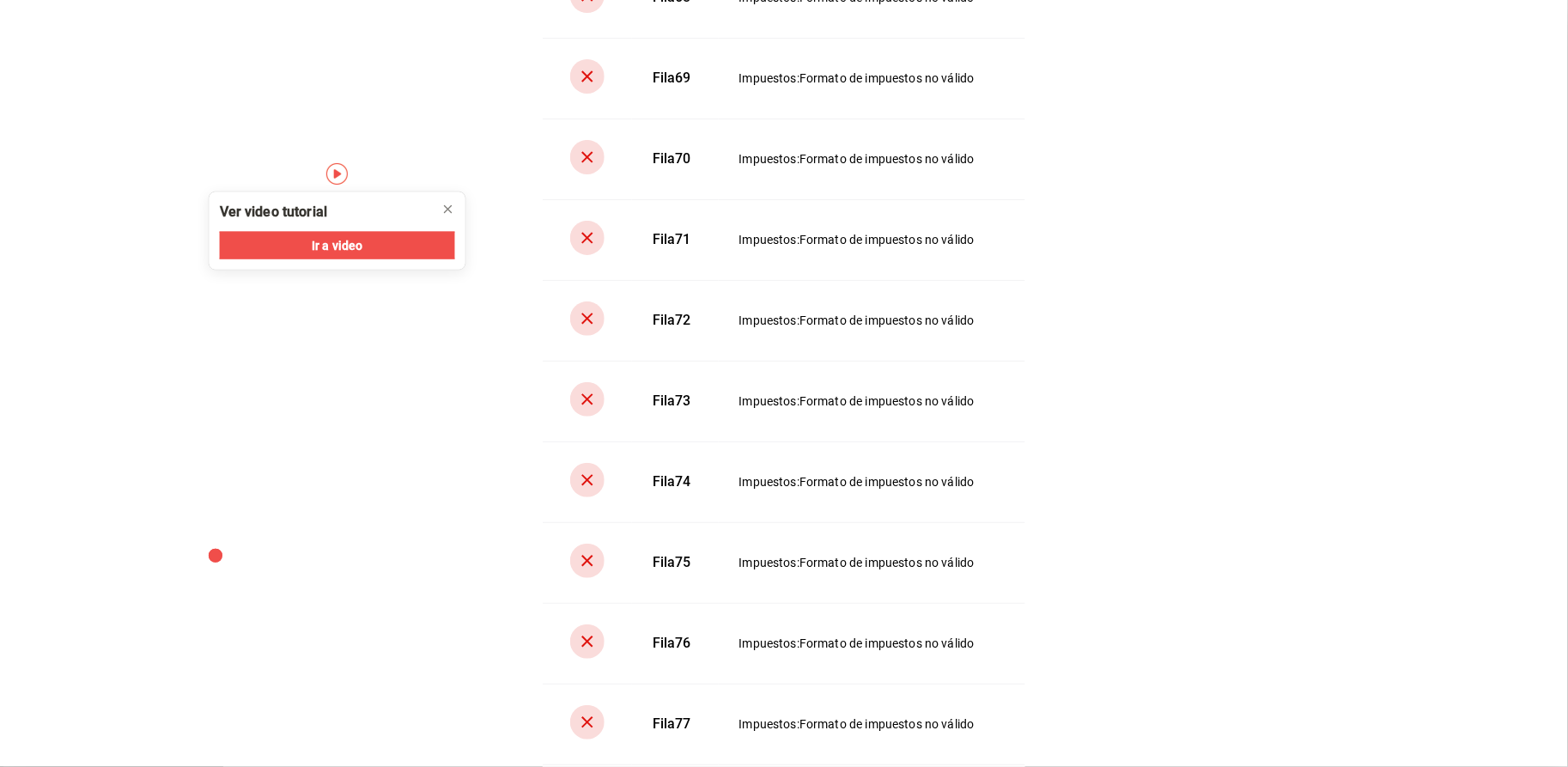 scroll, scrollTop: 6058, scrollLeft: 0, axis: vertical 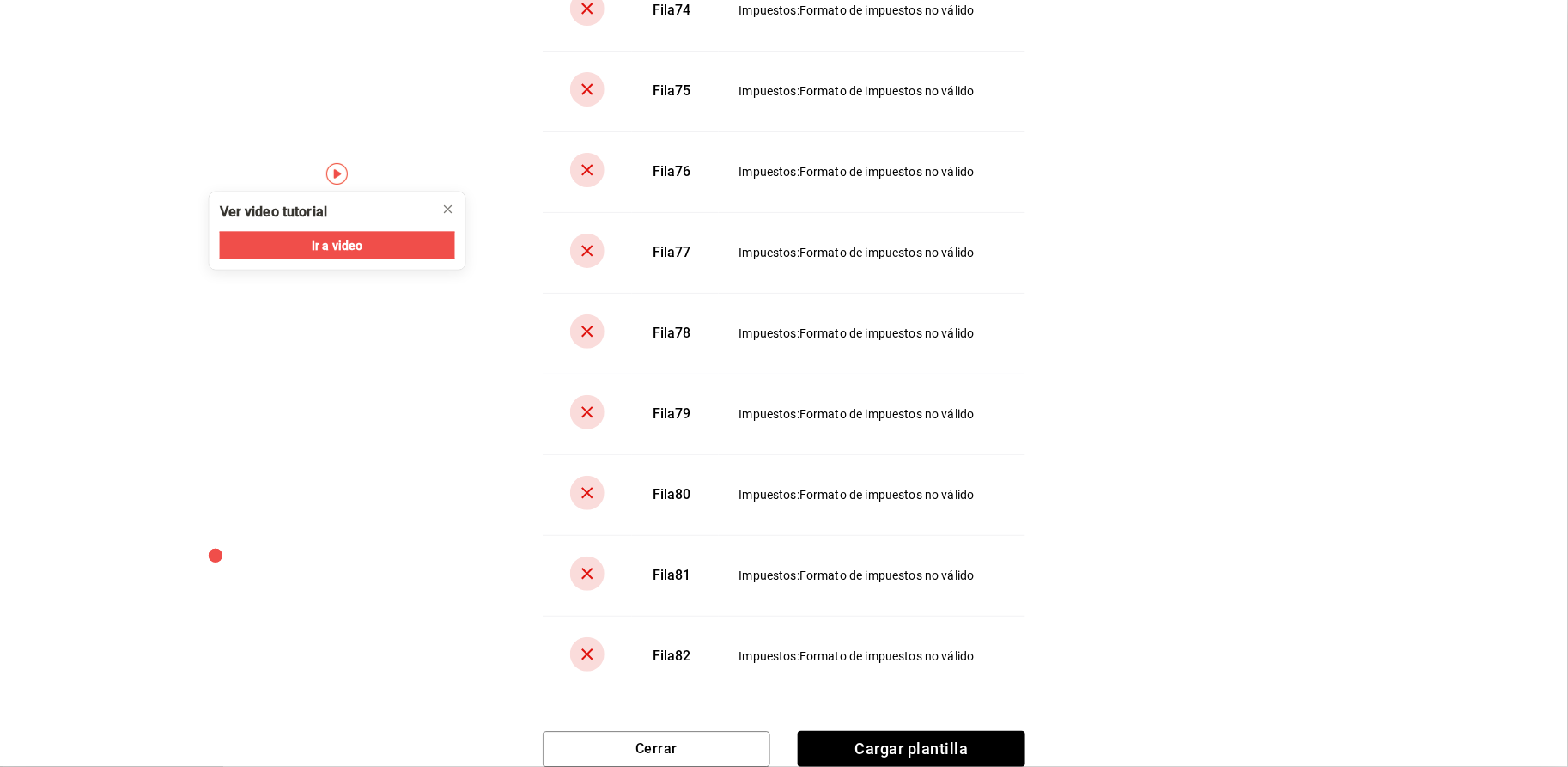 click on "Error al cargar Se produjo un error al cargar tus insumos.
Verifica tu archivo e intenta de nuevo Fila  3 Impuestos :  Formato de impuestos no válido Fila  4 Impuestos :  Formato de impuestos no válido Fila  5 Impuestos :  Formato de impuestos no válido Fila  6 Impuestos :  Formato de impuestos no válido Fila  7 Impuestos :  Formato de impuestos no válido Fila  8 Impuestos :  Formato de impuestos no válido Fila  9 Impuestos :  Formato de impuestos no válido Fila  10 Impuestos :  Formato de impuestos no válido Fila  11 Impuestos :  Formato de impuestos no válido Fila  12 Impuestos :  Formato de impuestos no válido Fila  13 Impuestos :  Formato de impuestos no válido Fila  14 Impuestos :  Formato de impuestos no válido Fila  15 Impuestos :  Formato de impuestos no válido Fila  16 Impuestos :  Formato de impuestos no válido Fila  17 Impuestos :  Formato de impuestos no válido Fila  18 Impuestos :  Formato de impuestos no válido Fila  19 Impuestos :  Formato de impuestos no válido Fila  20 :  21" at bounding box center [784, -2624] 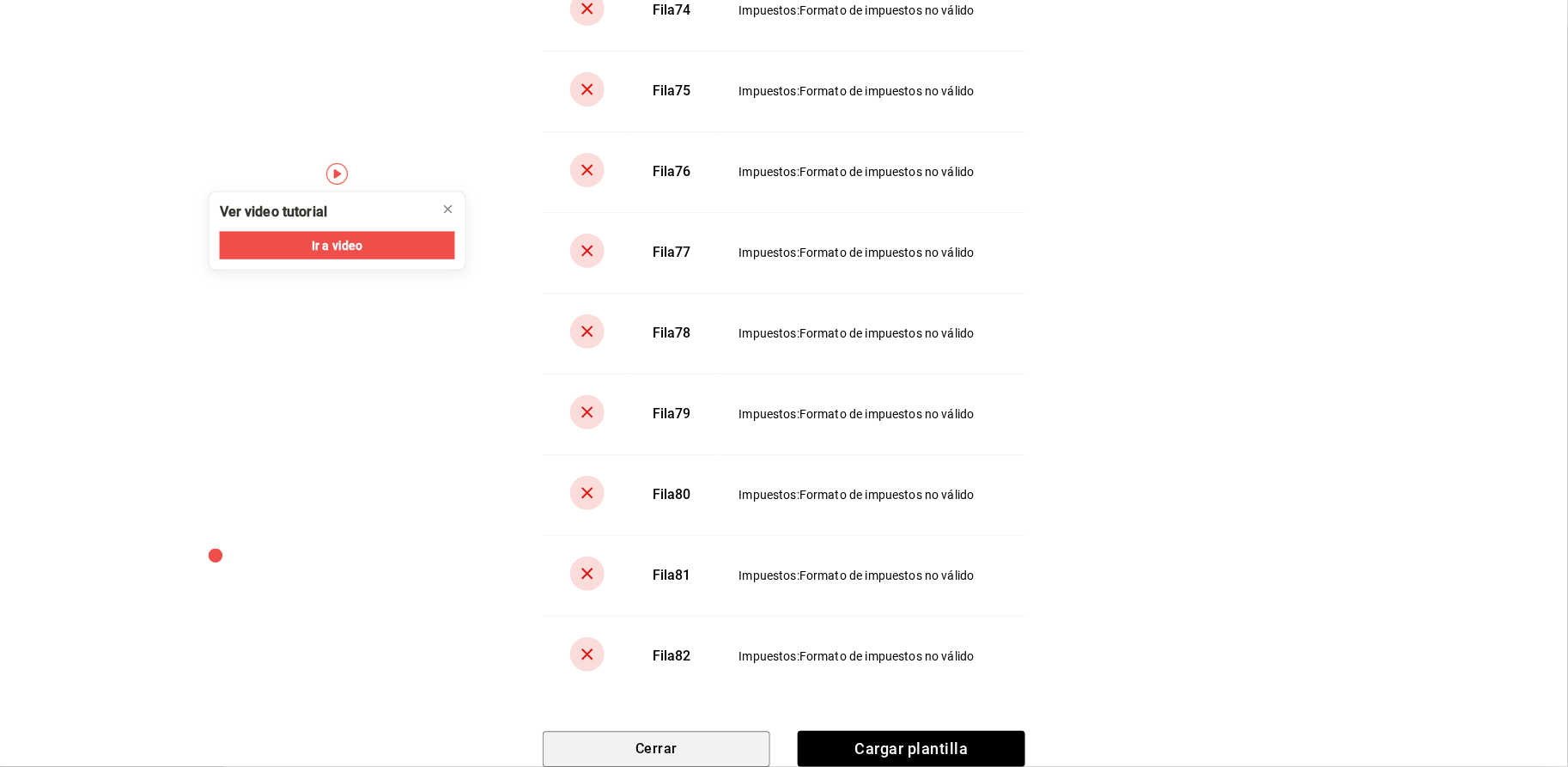 click on "Cerrar" at bounding box center (656, 749) 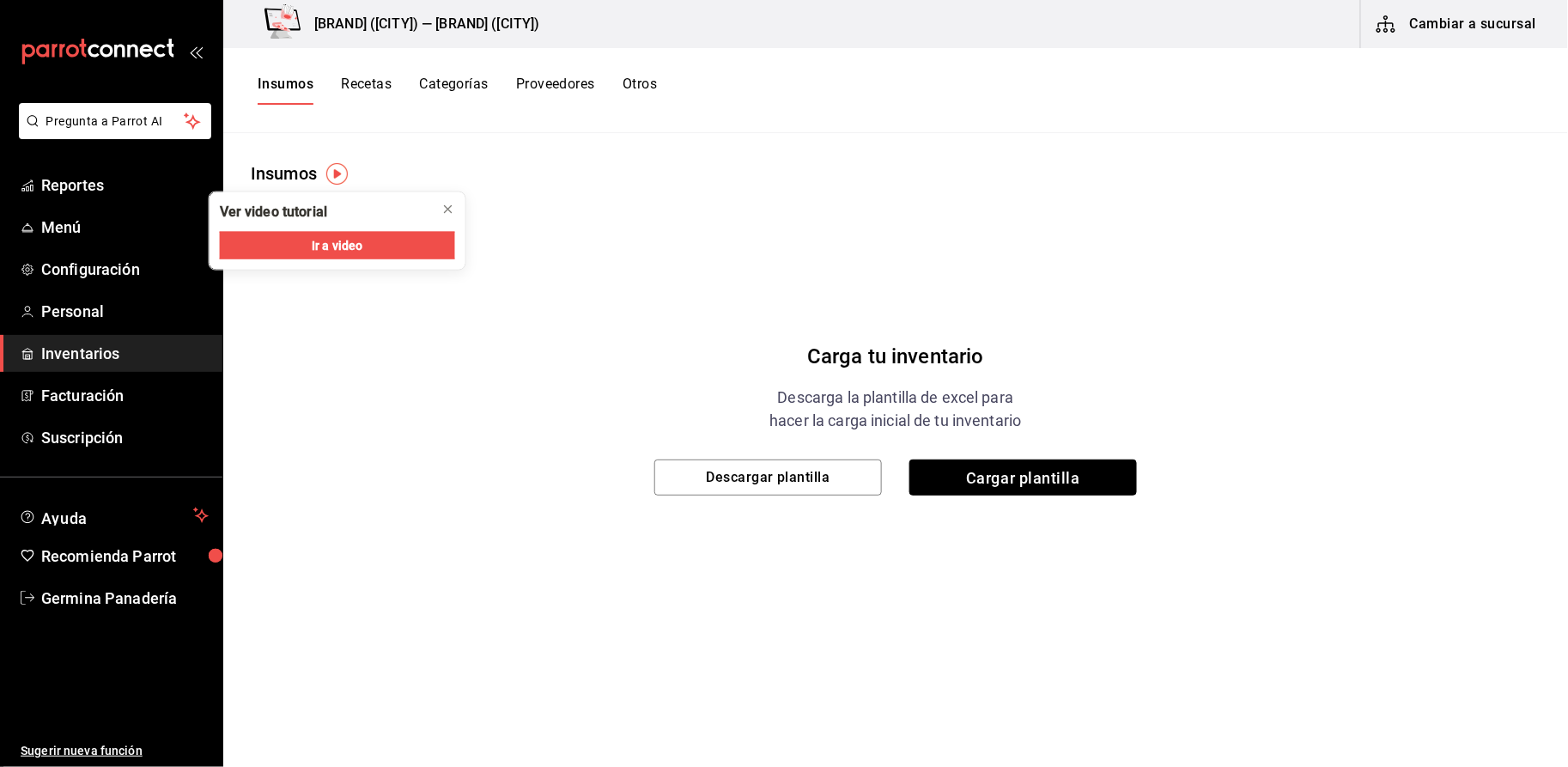 scroll, scrollTop: 0, scrollLeft: 0, axis: both 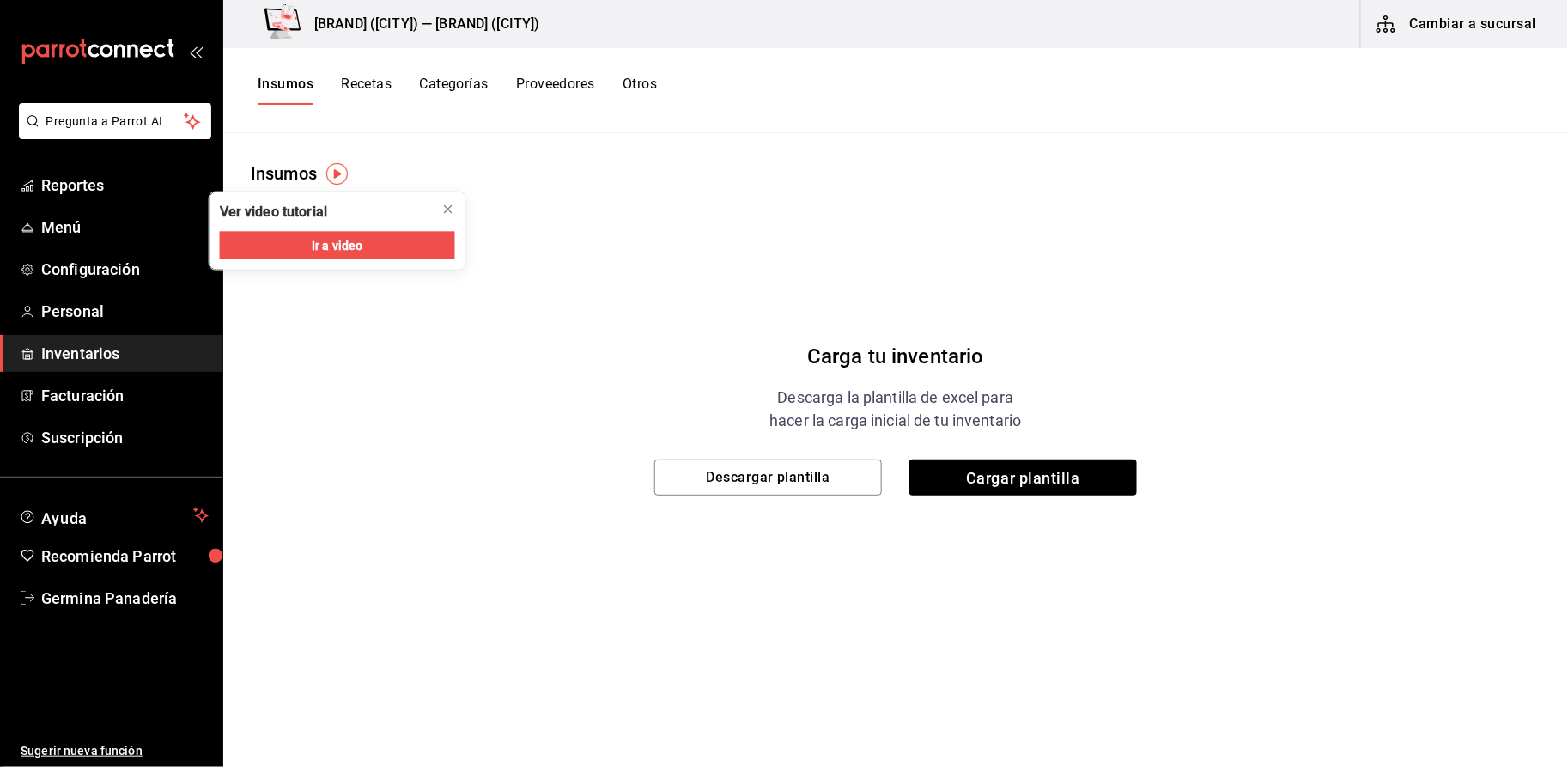 click on "Carga tu inventario Descarga la plantilla de excel para hacer la carga inicial de tu inventario Descargar plantilla Cargar plantilla" at bounding box center [896, 401] 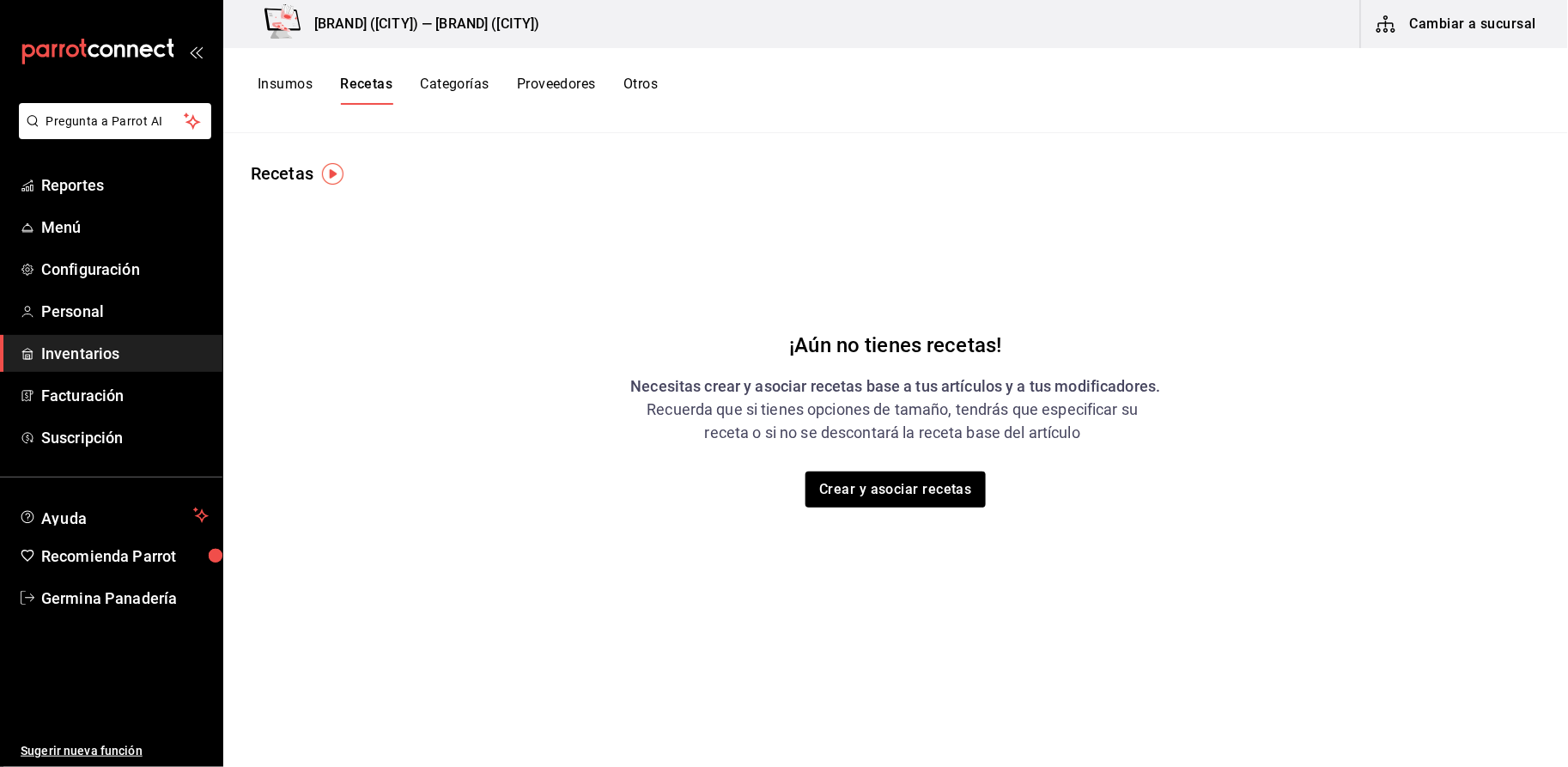 click on "Categorías" at bounding box center [454, 90] 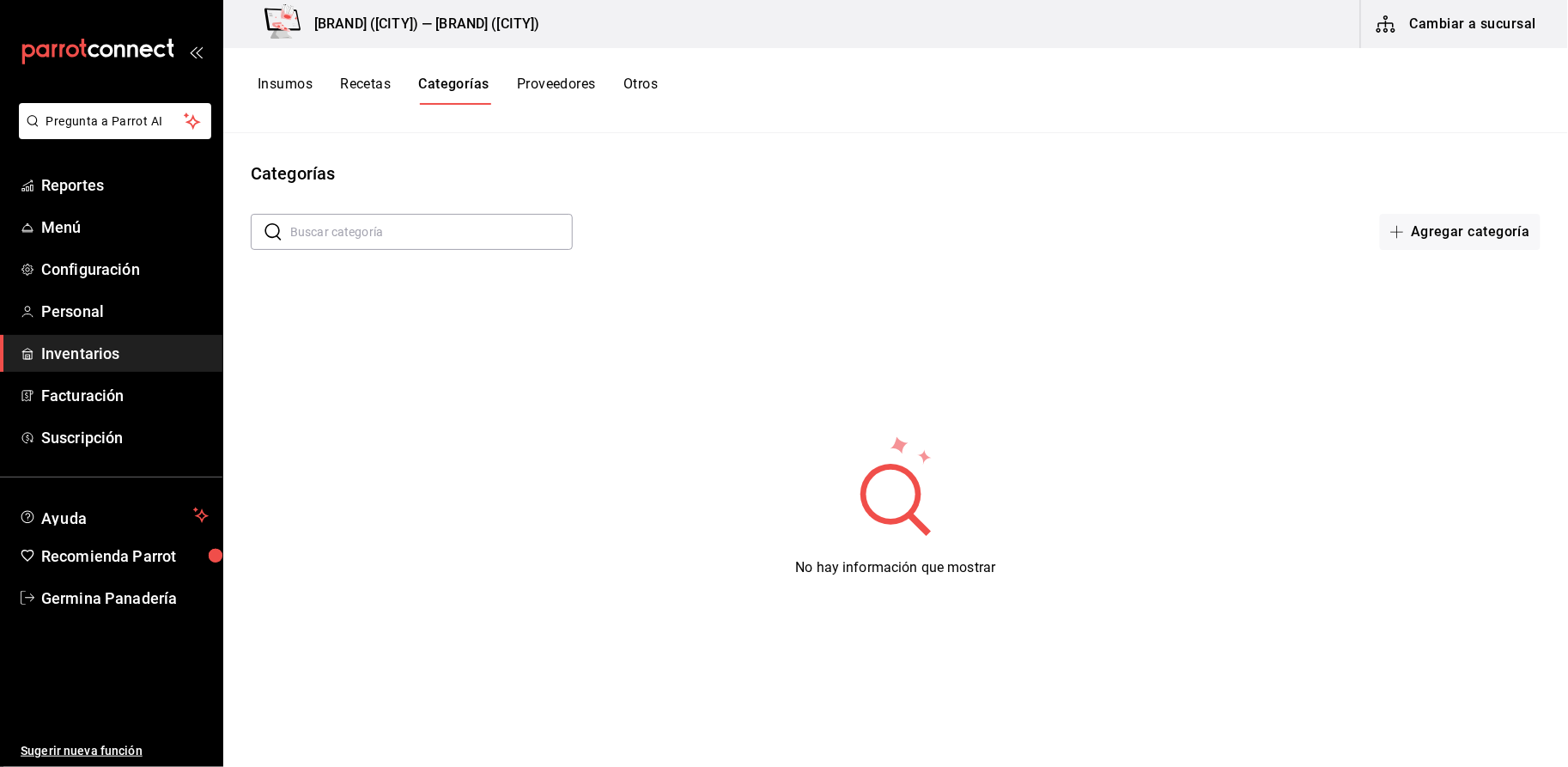 click on "Proveedores" at bounding box center [556, 90] 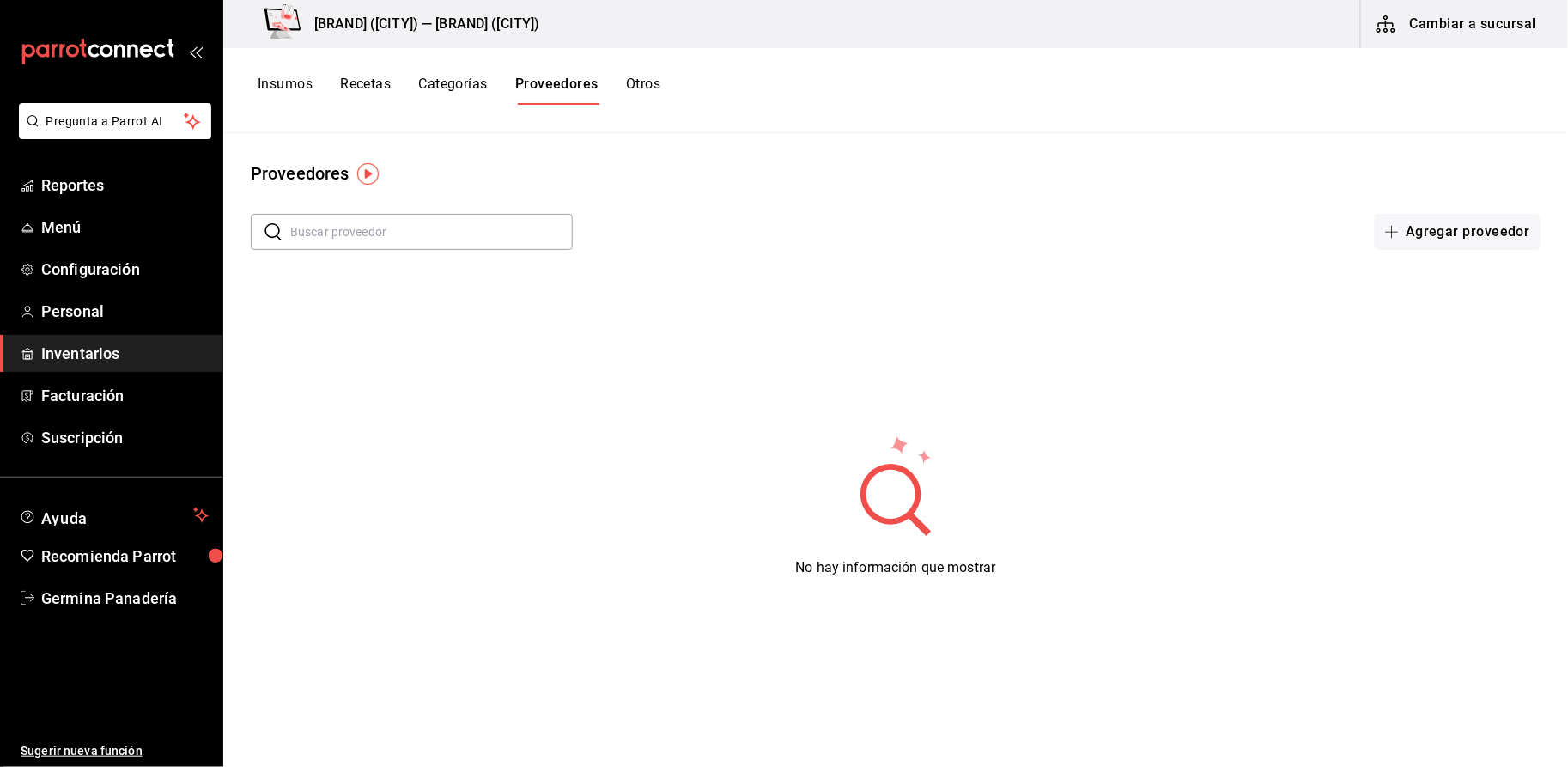 click on "Otros" at bounding box center [643, 90] 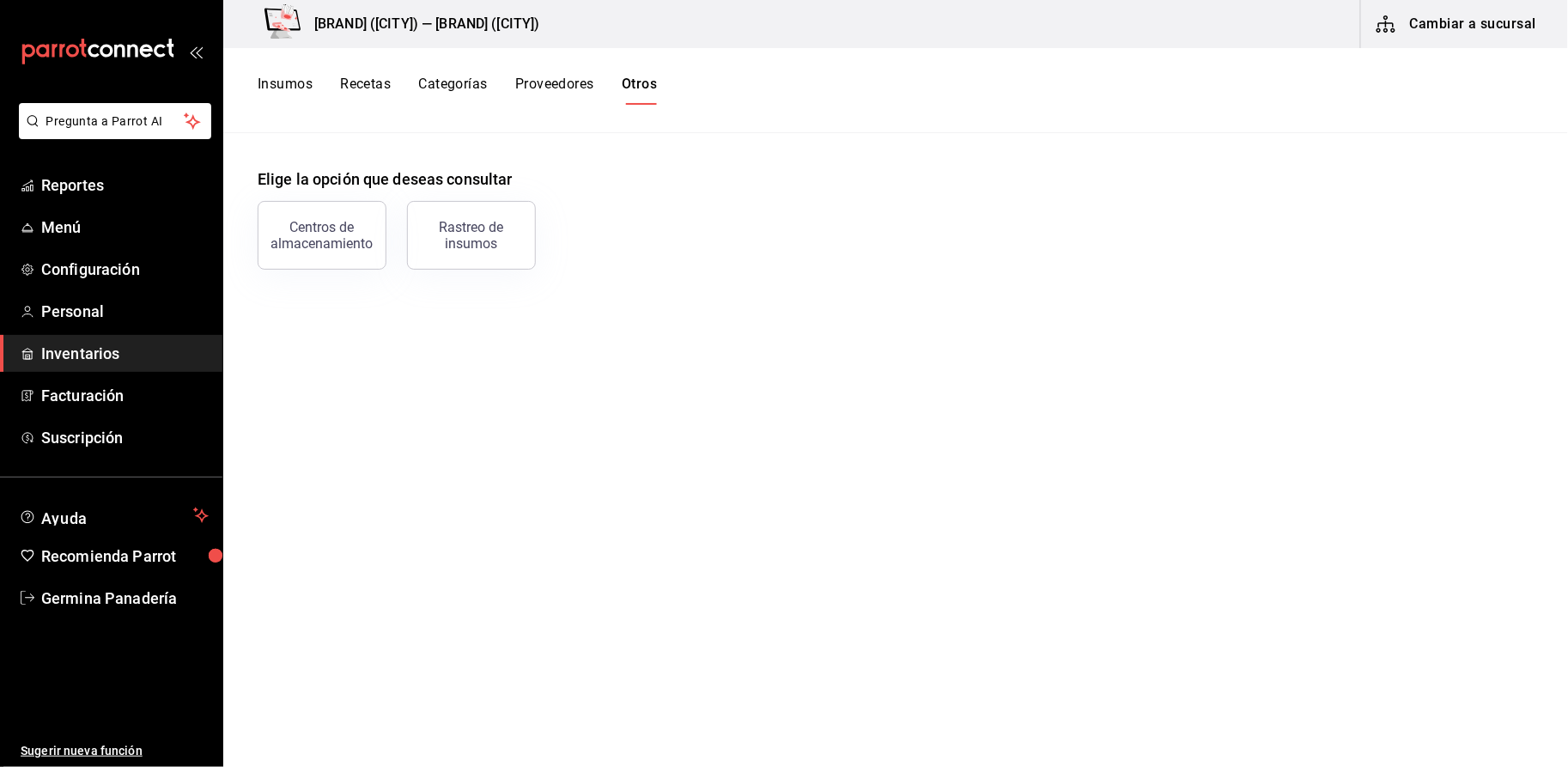 click on "Recetas" at bounding box center (365, 90) 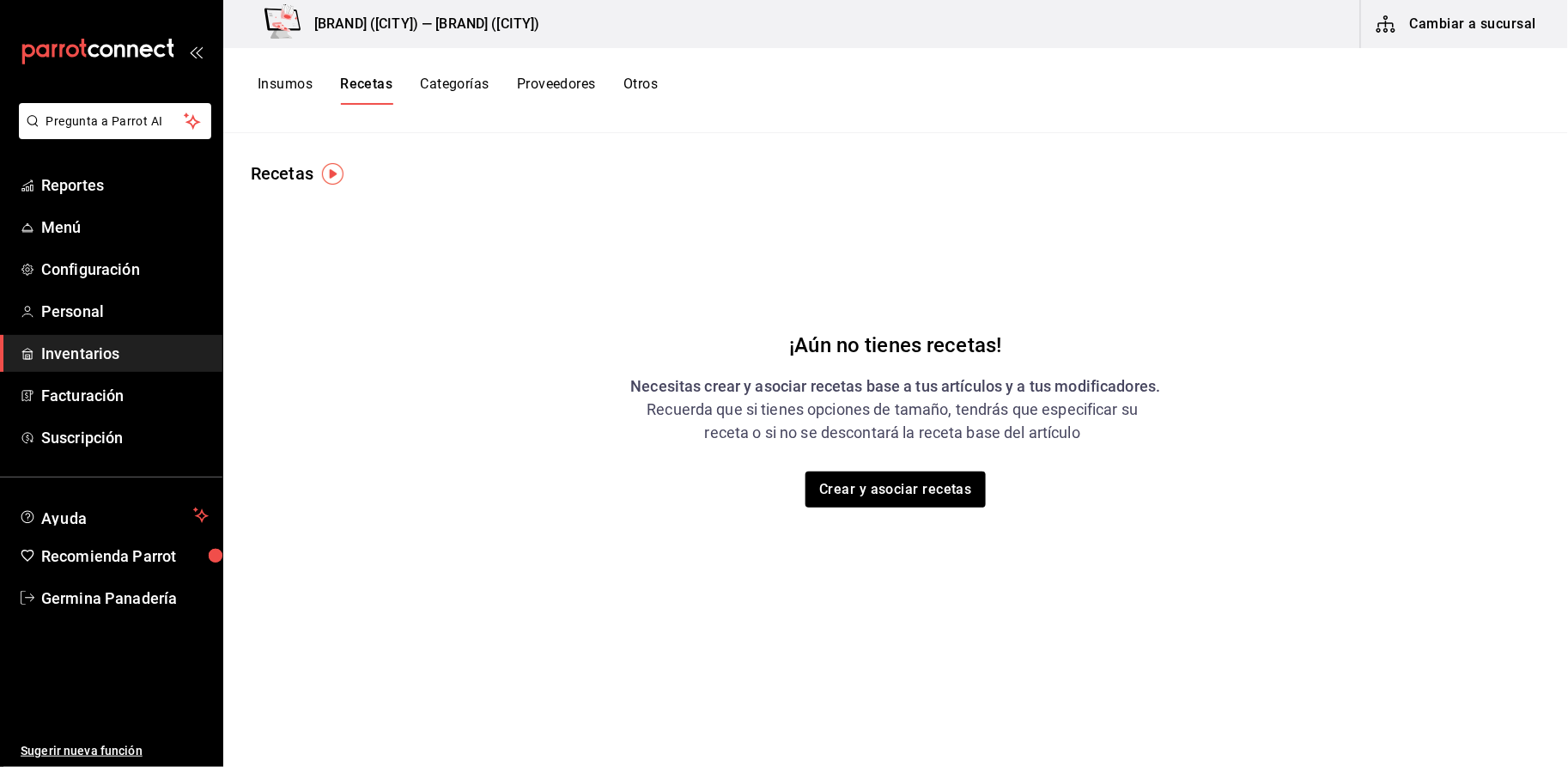click on "Insumos" at bounding box center [285, 90] 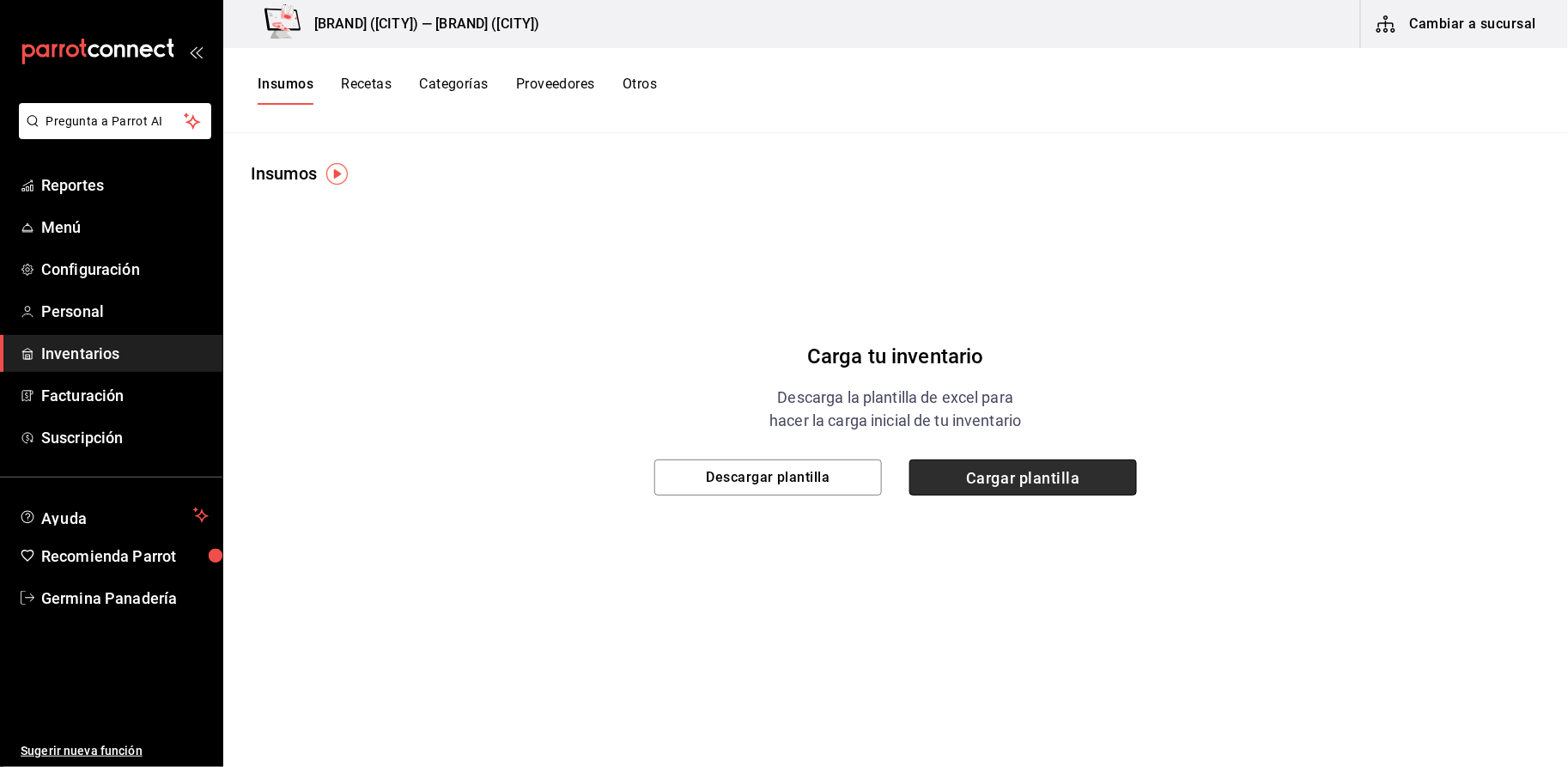 click on "Cargar plantilla" at bounding box center (1023, 478) 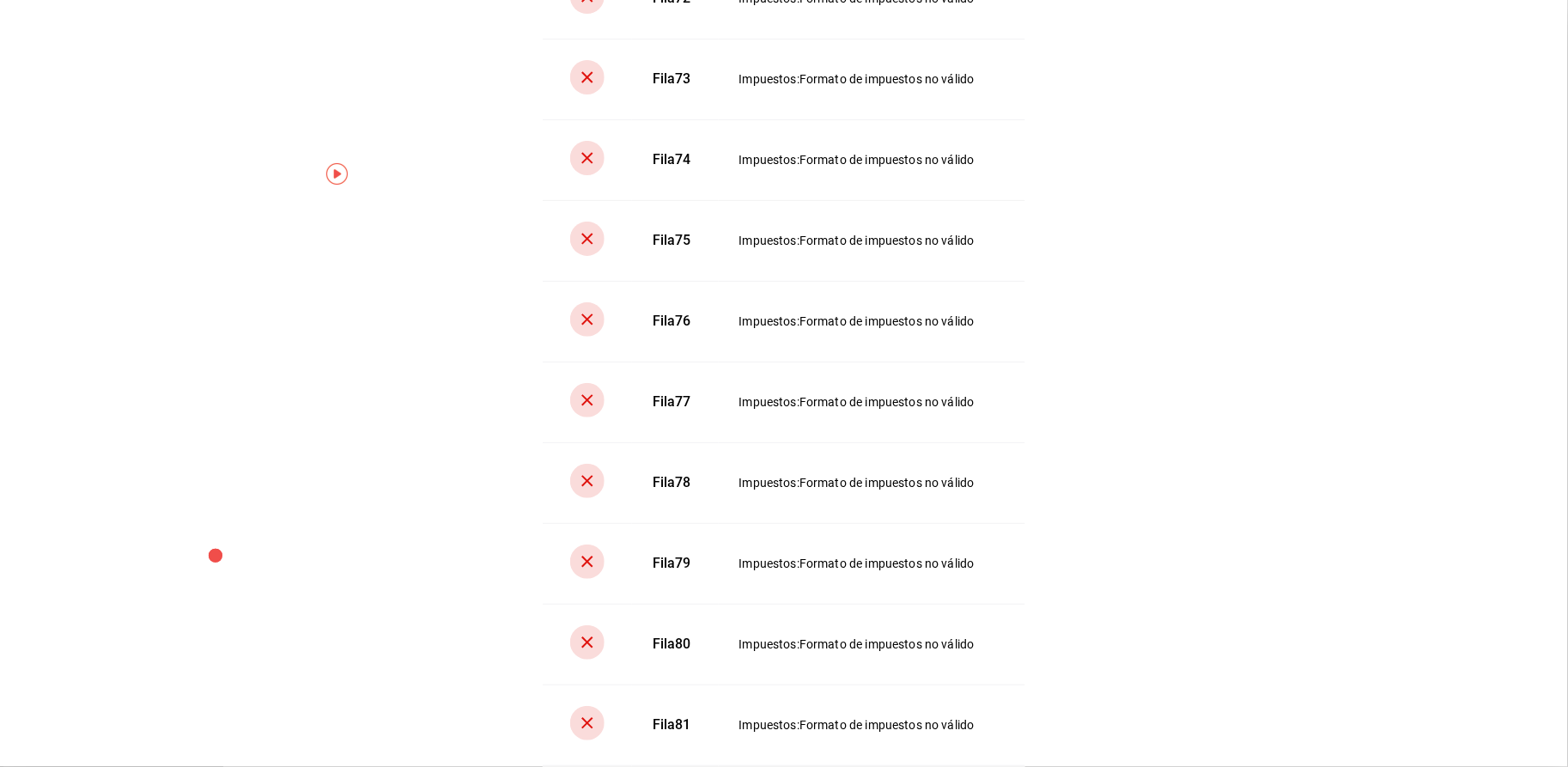 scroll, scrollTop: 6058, scrollLeft: 0, axis: vertical 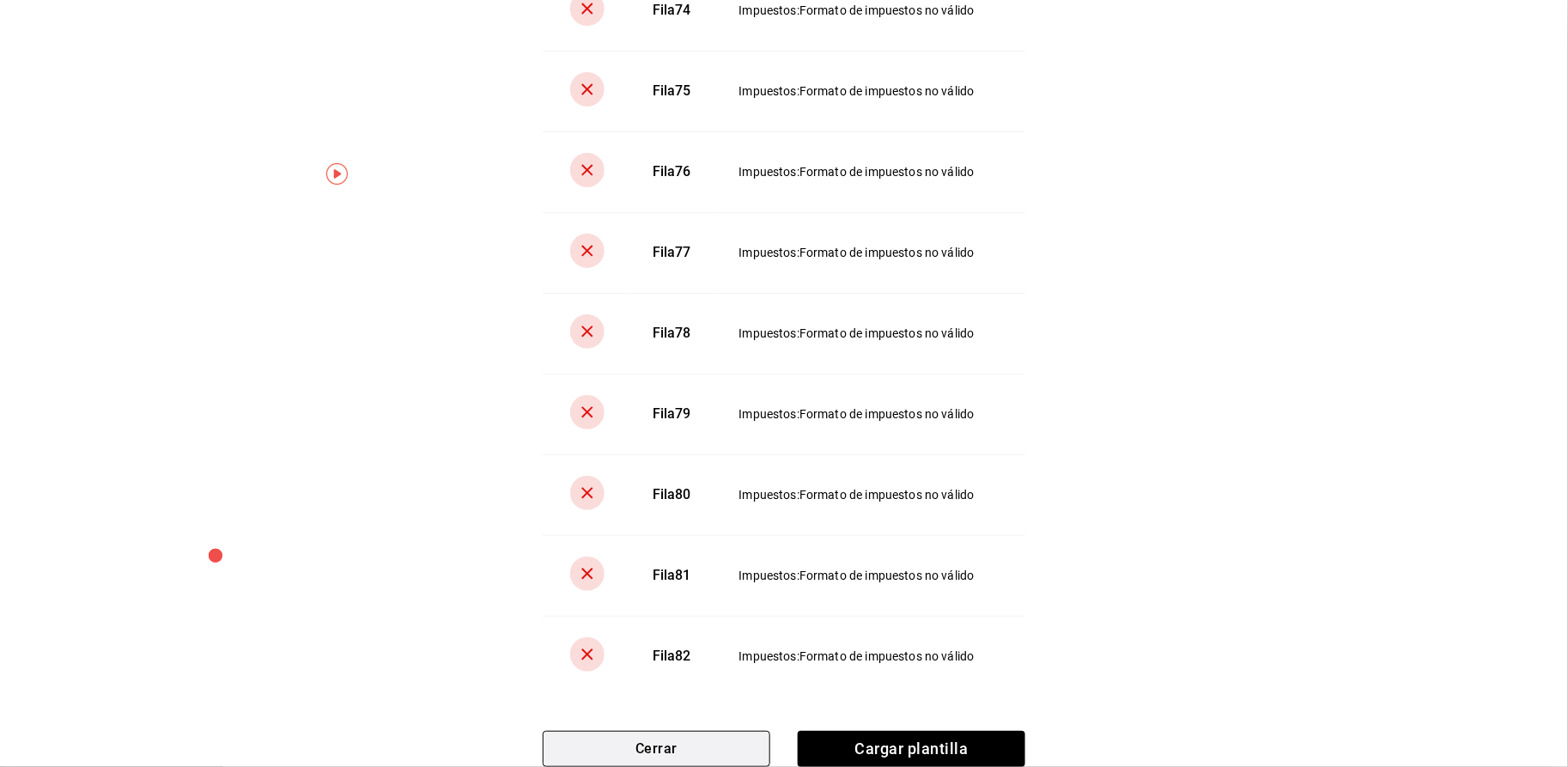 click on "Cerrar" at bounding box center (656, 749) 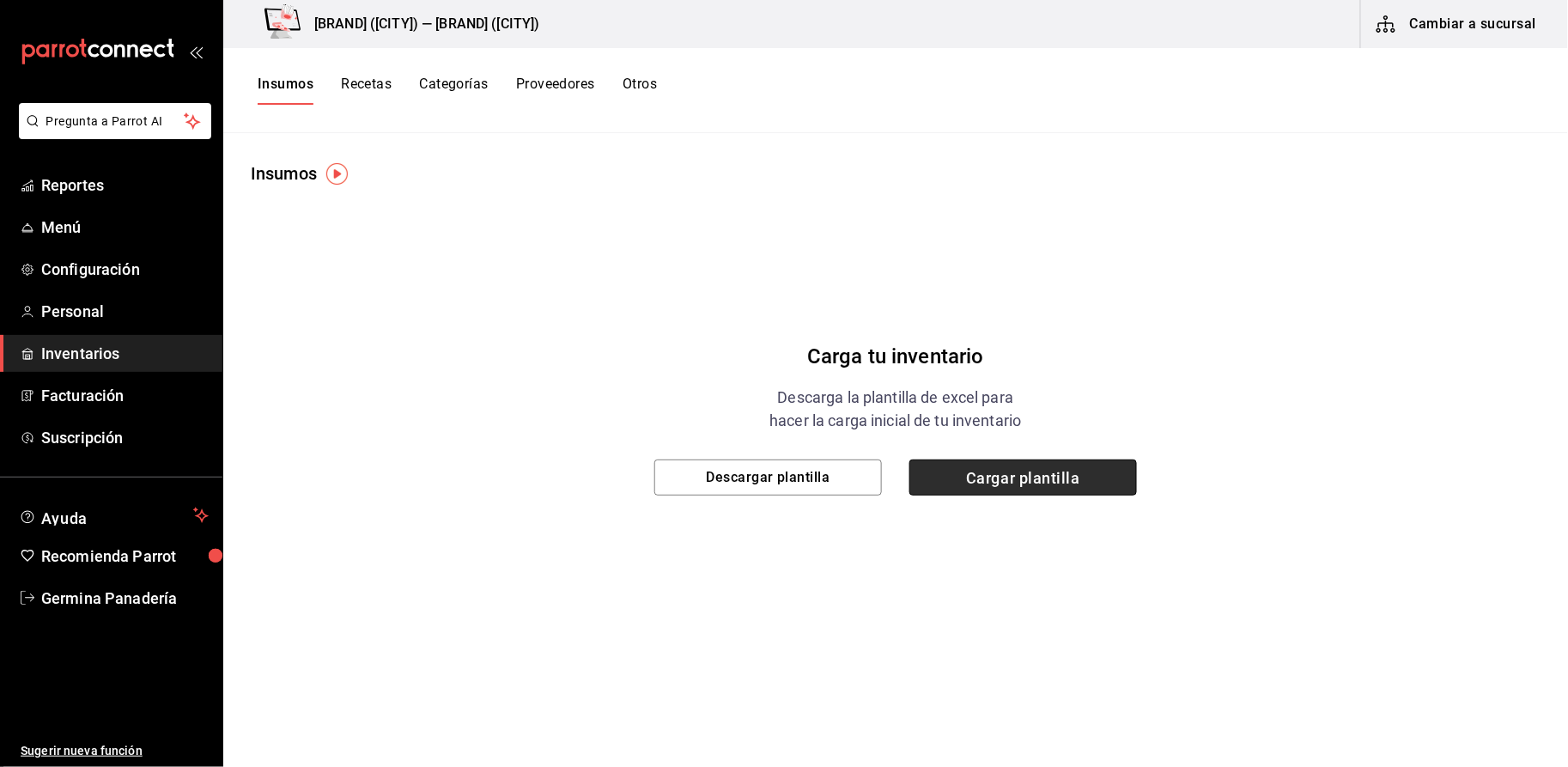 click on "Cargar plantilla" at bounding box center (1023, 478) 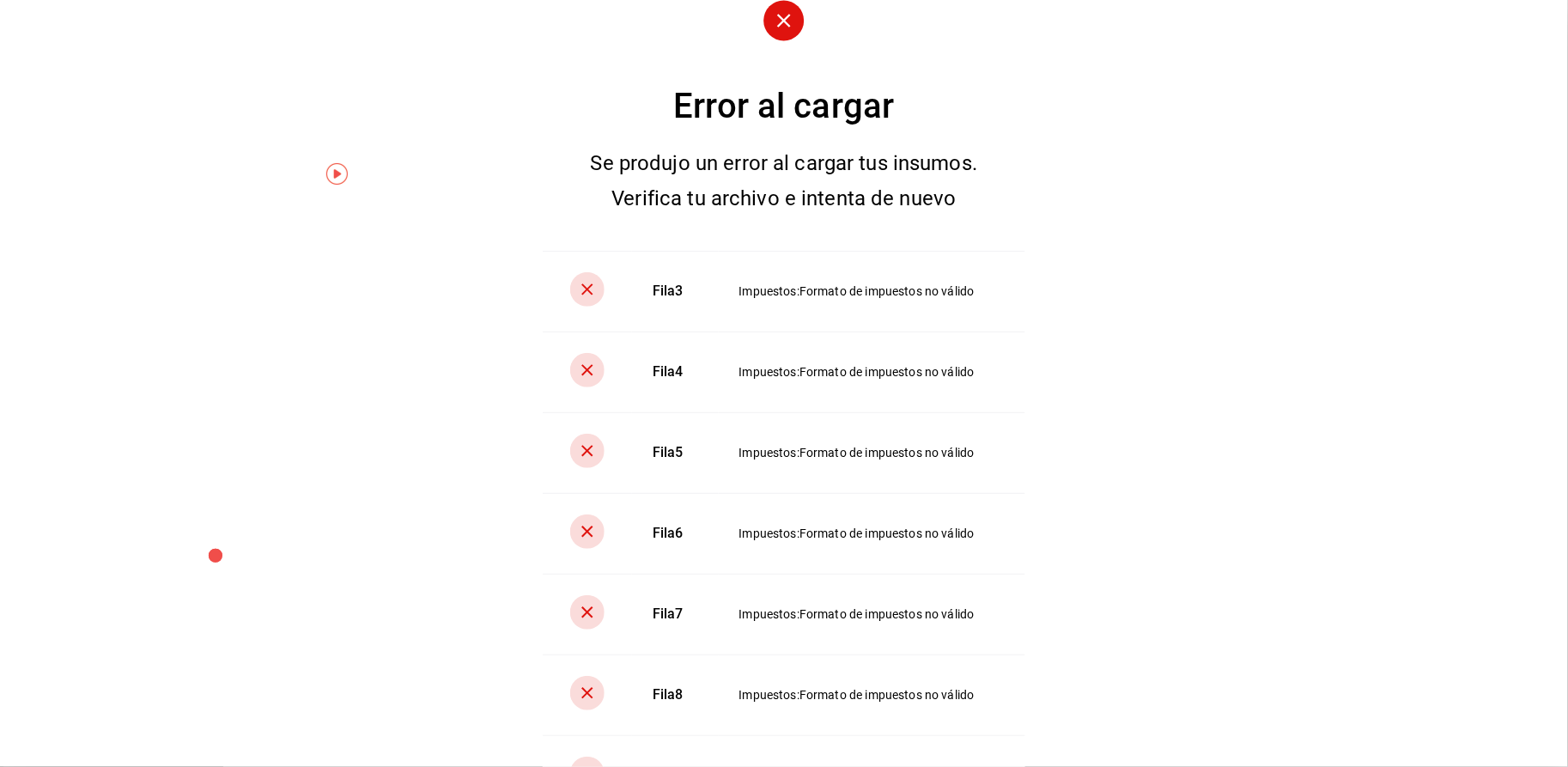 click at bounding box center [784, 40] 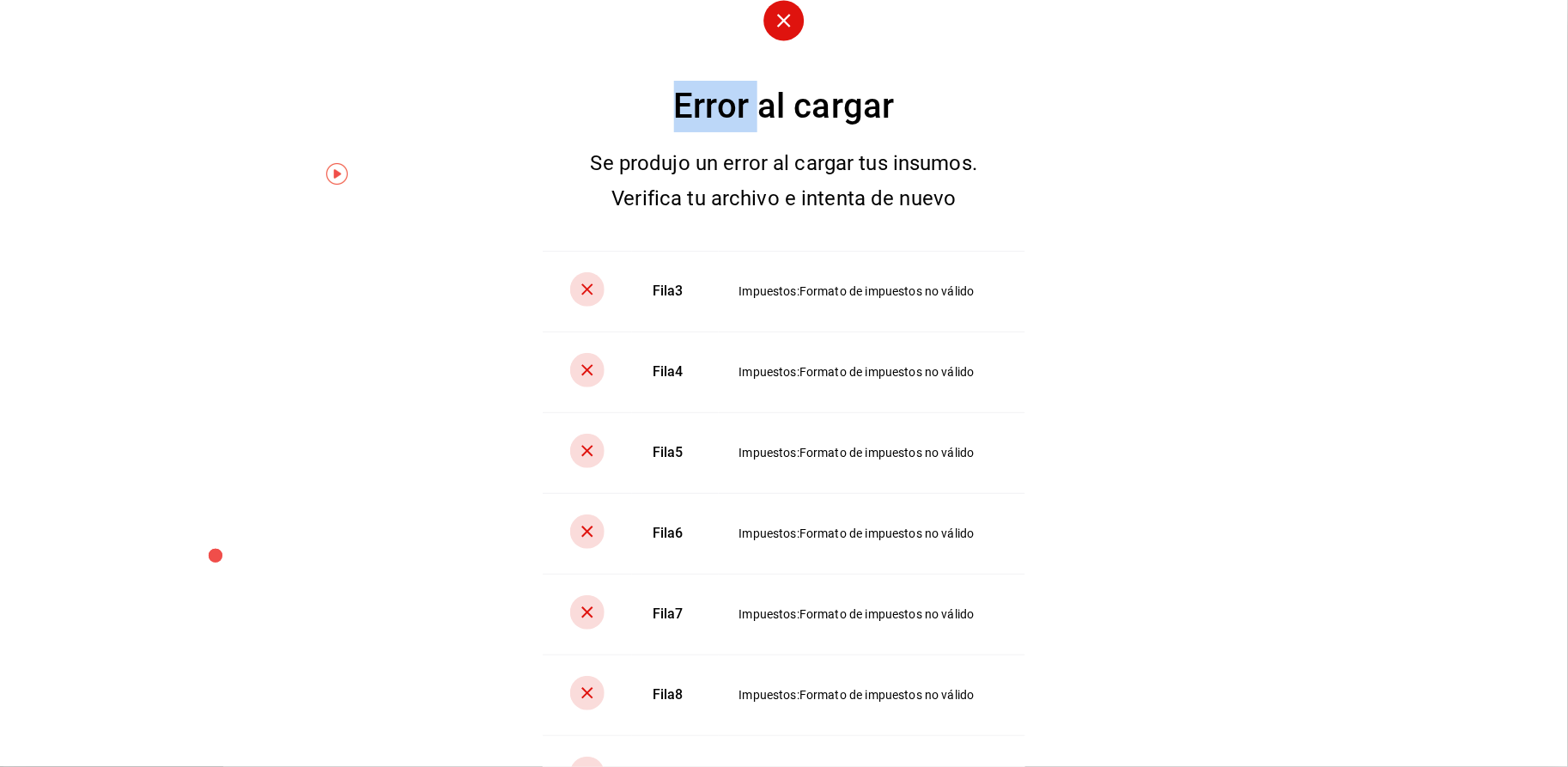 click 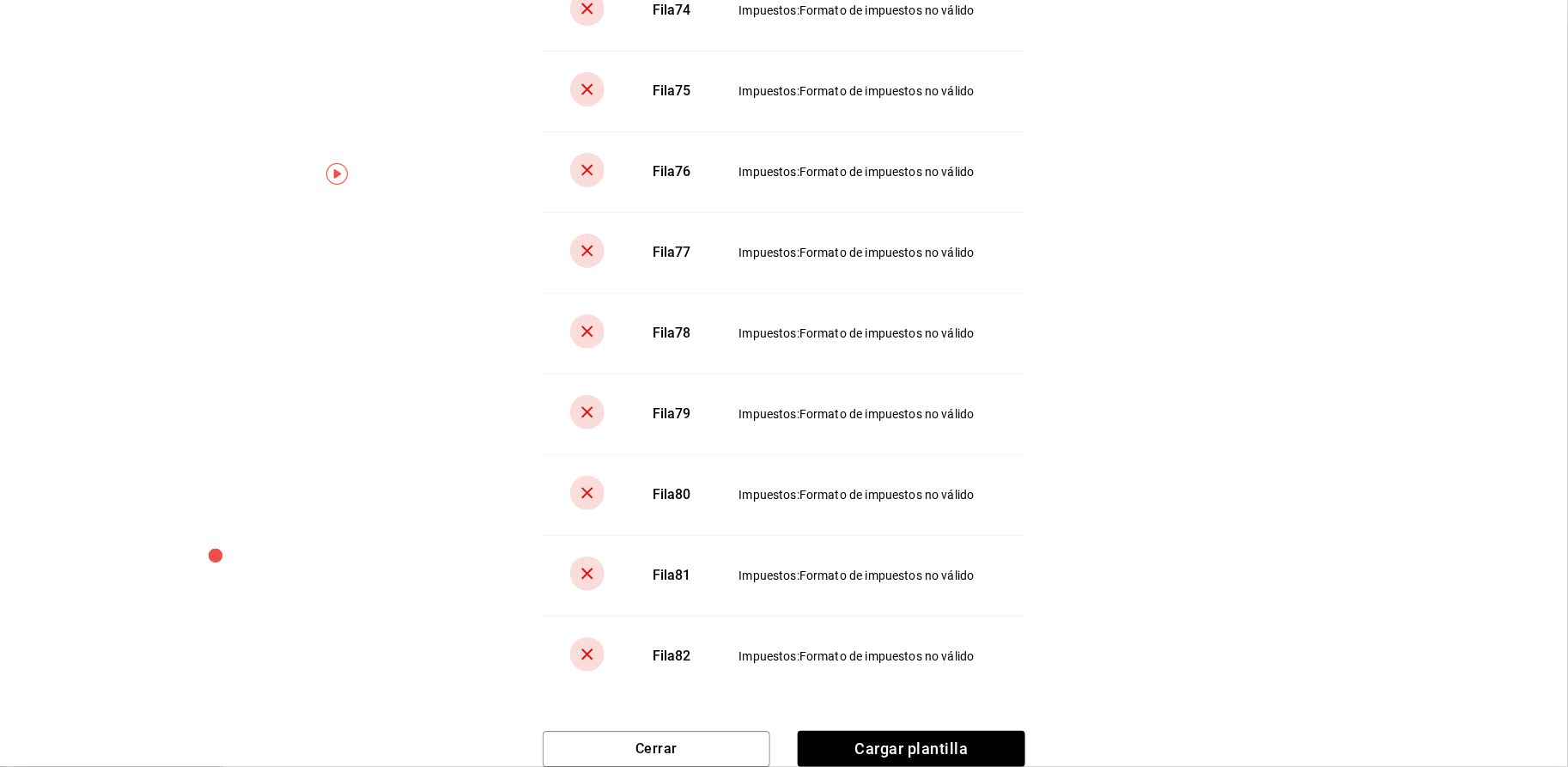 scroll, scrollTop: 6058, scrollLeft: 0, axis: vertical 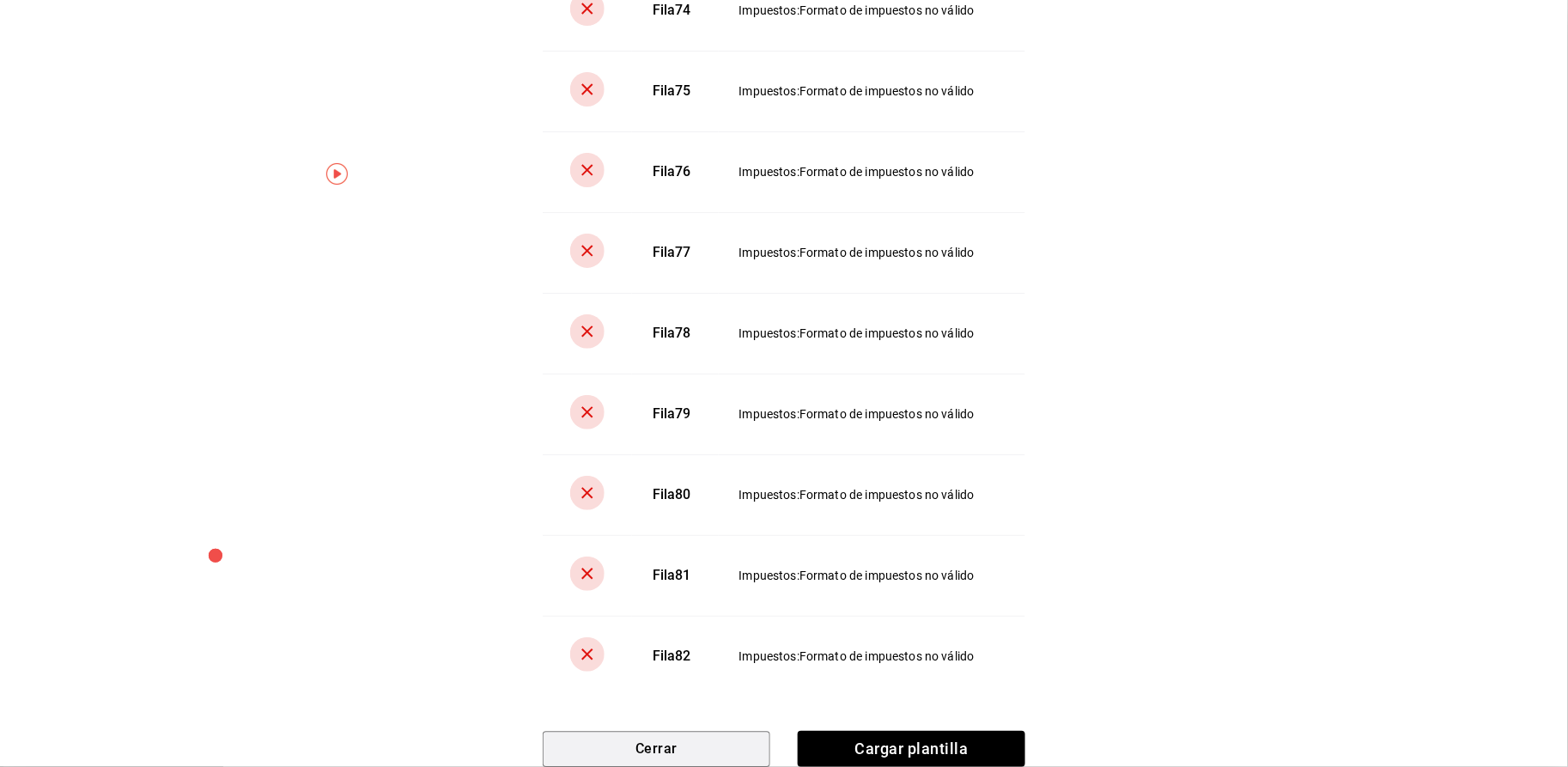 click on "Cerrar" at bounding box center [656, 749] 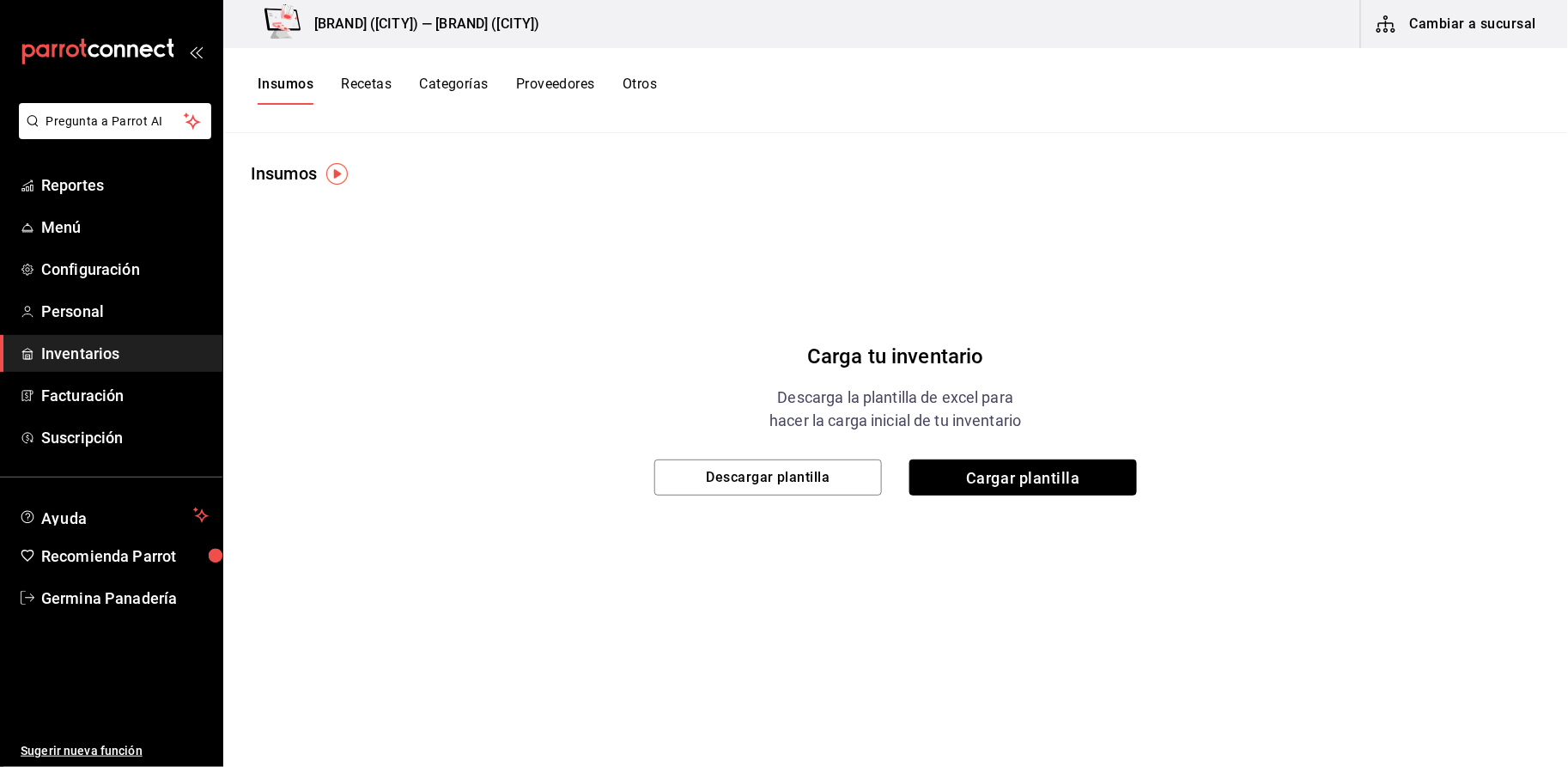 scroll, scrollTop: 0, scrollLeft: 0, axis: both 